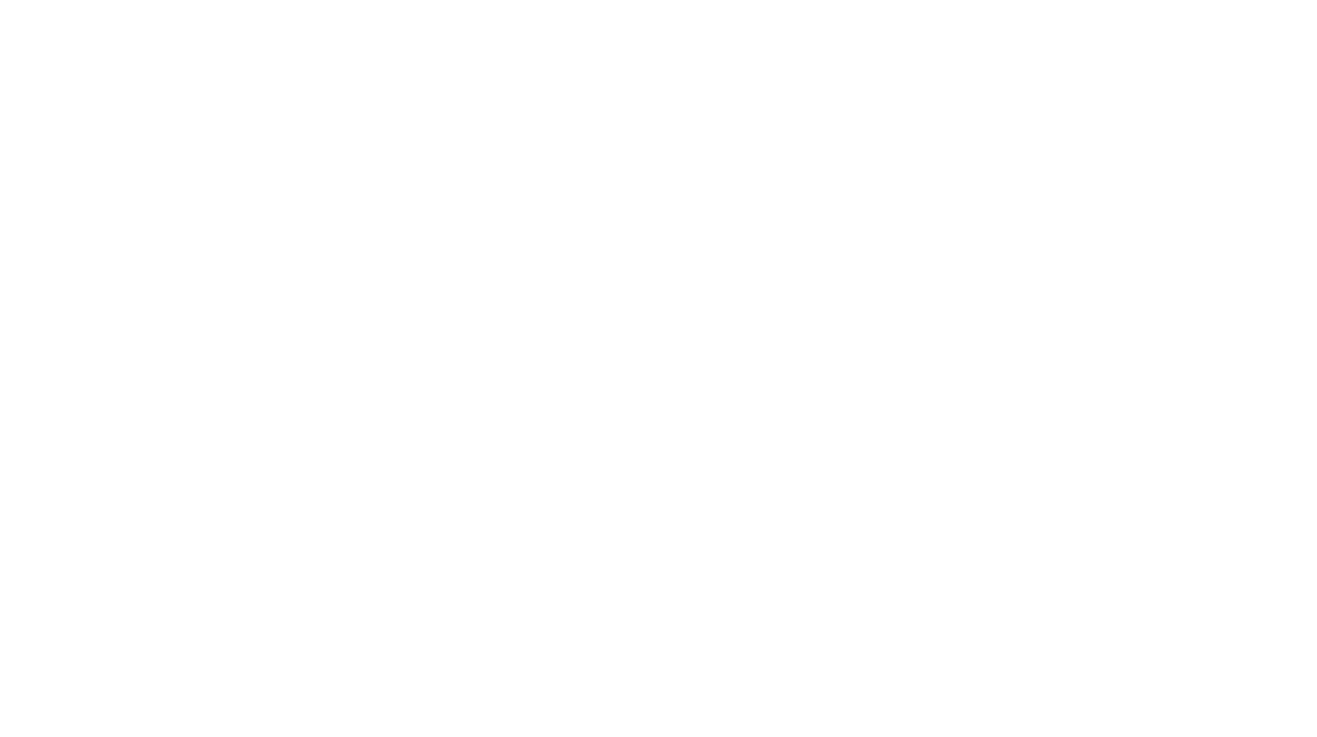 scroll, scrollTop: 0, scrollLeft: 0, axis: both 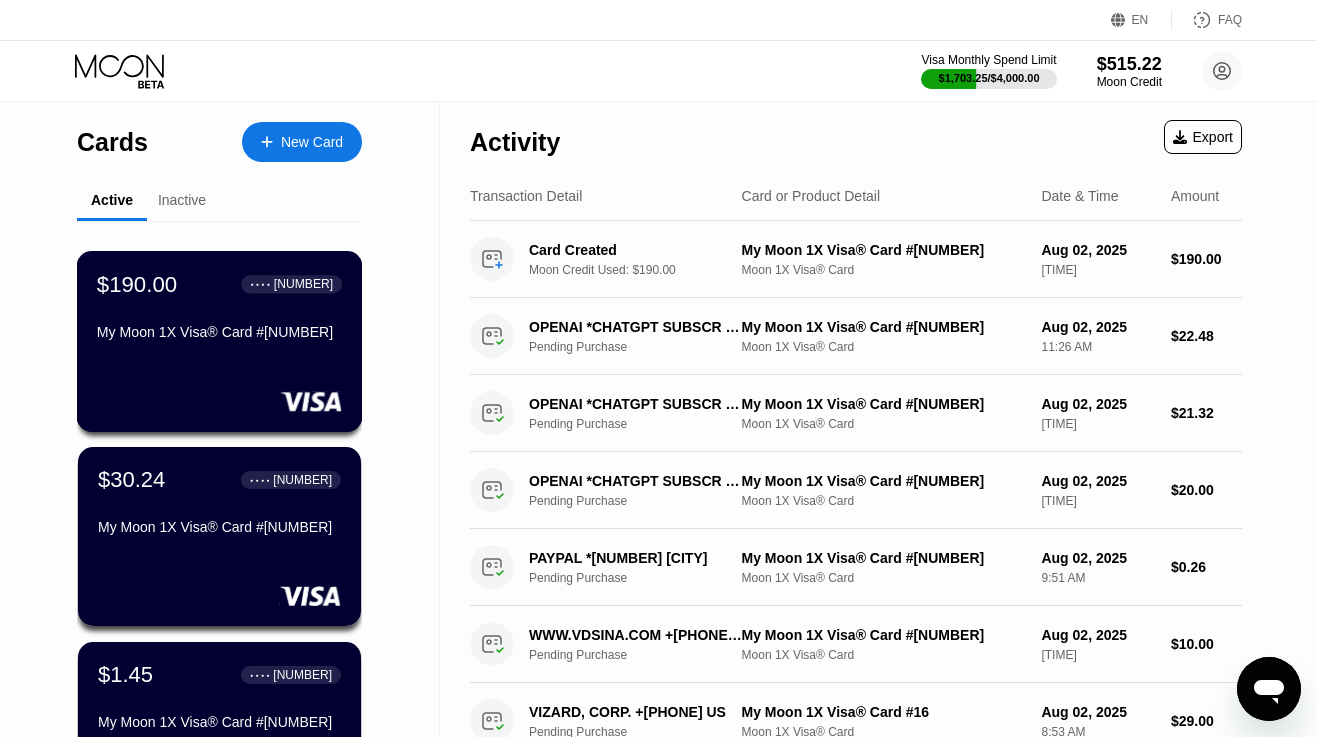 click on "$190.00 ● ● ● ● 2315 My Moon 1X Visa® Card #18" at bounding box center [220, 341] 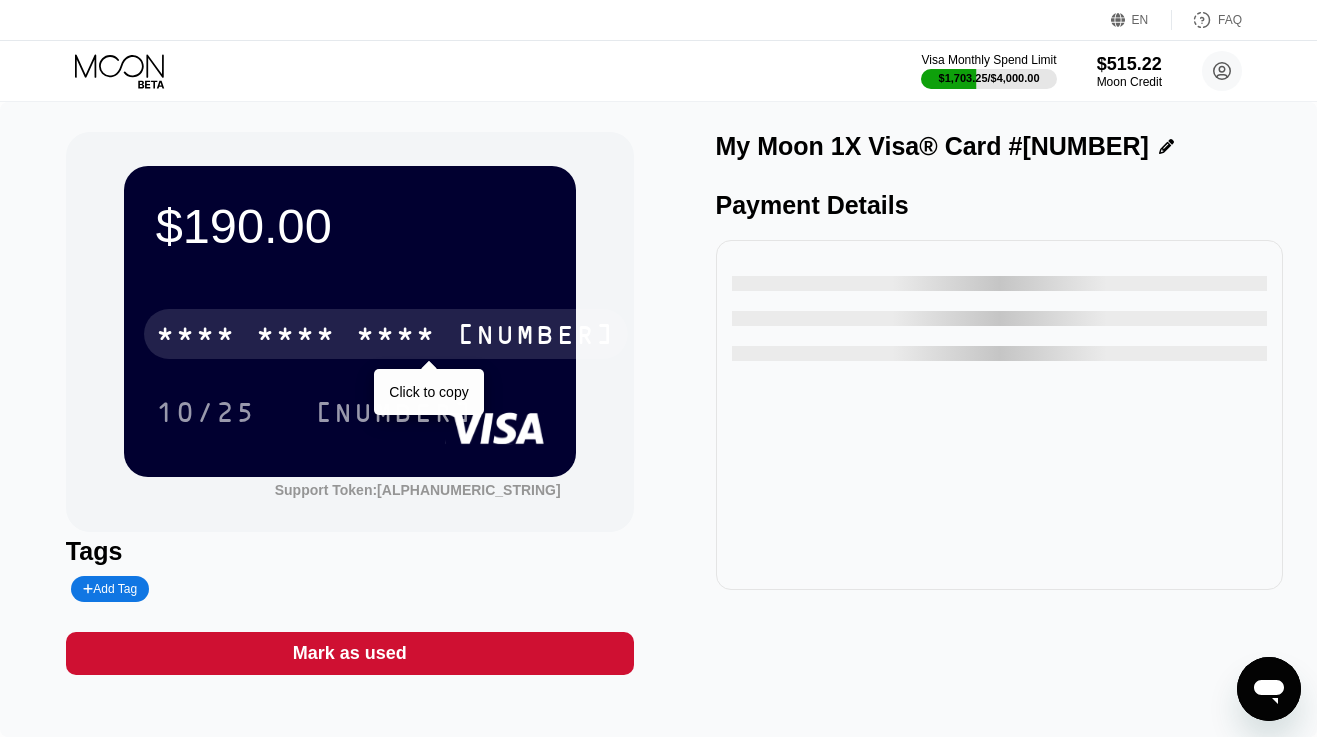 click on "* * * * * * * * * * * * 2315" at bounding box center [386, 334] 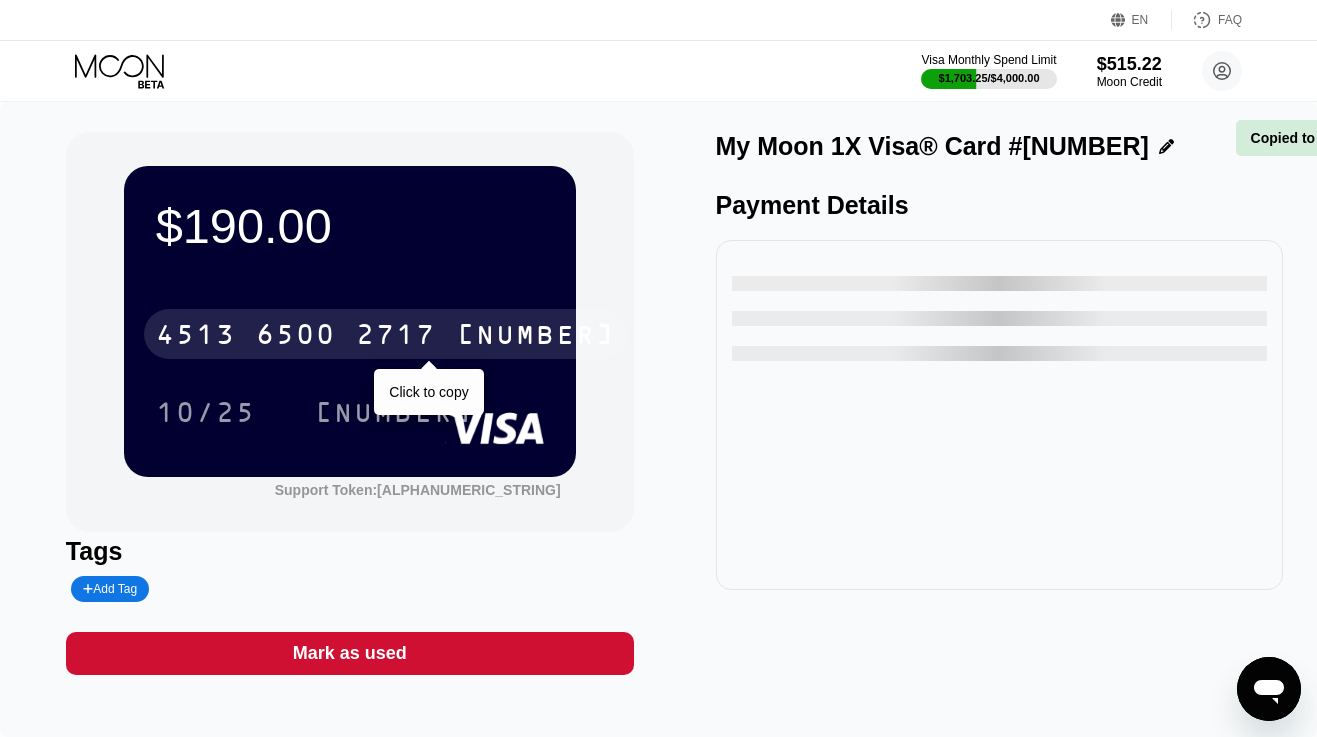 click on "4513 6500 2717 2315" at bounding box center (386, 334) 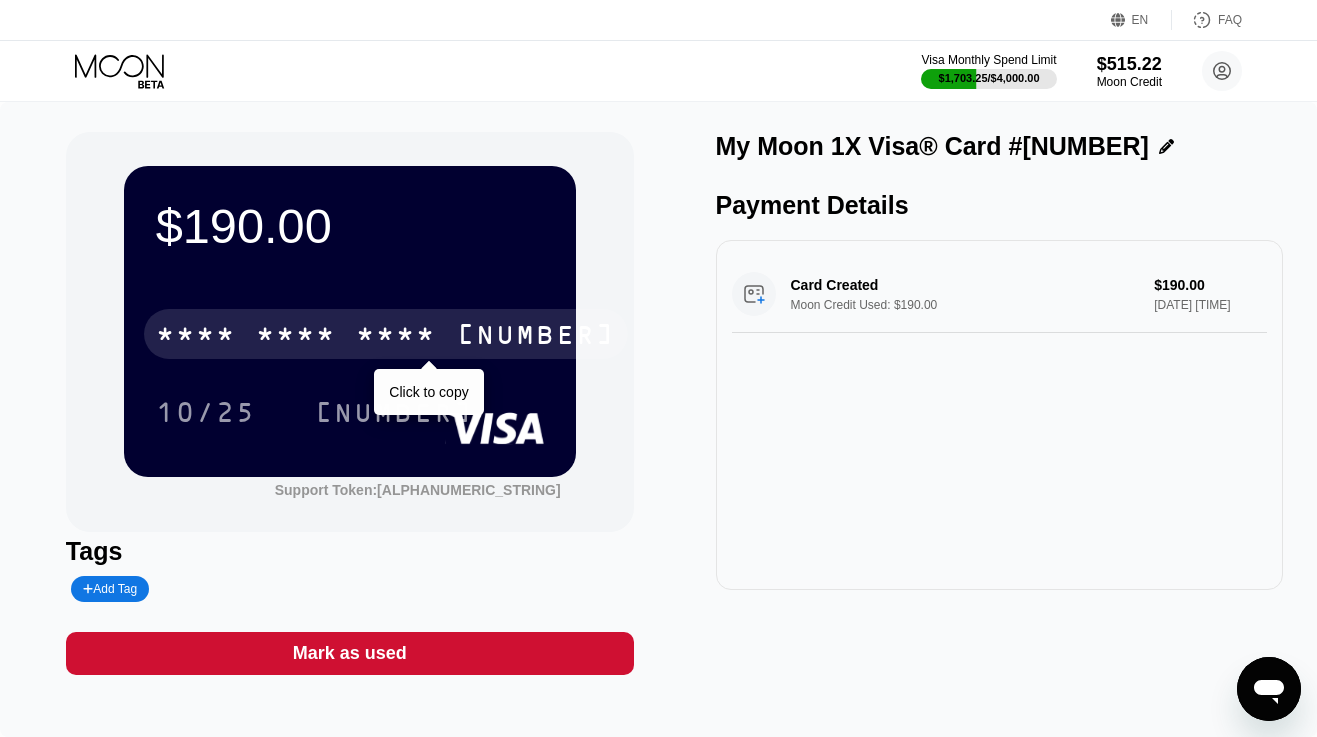 click on "* * * *" at bounding box center [296, 337] 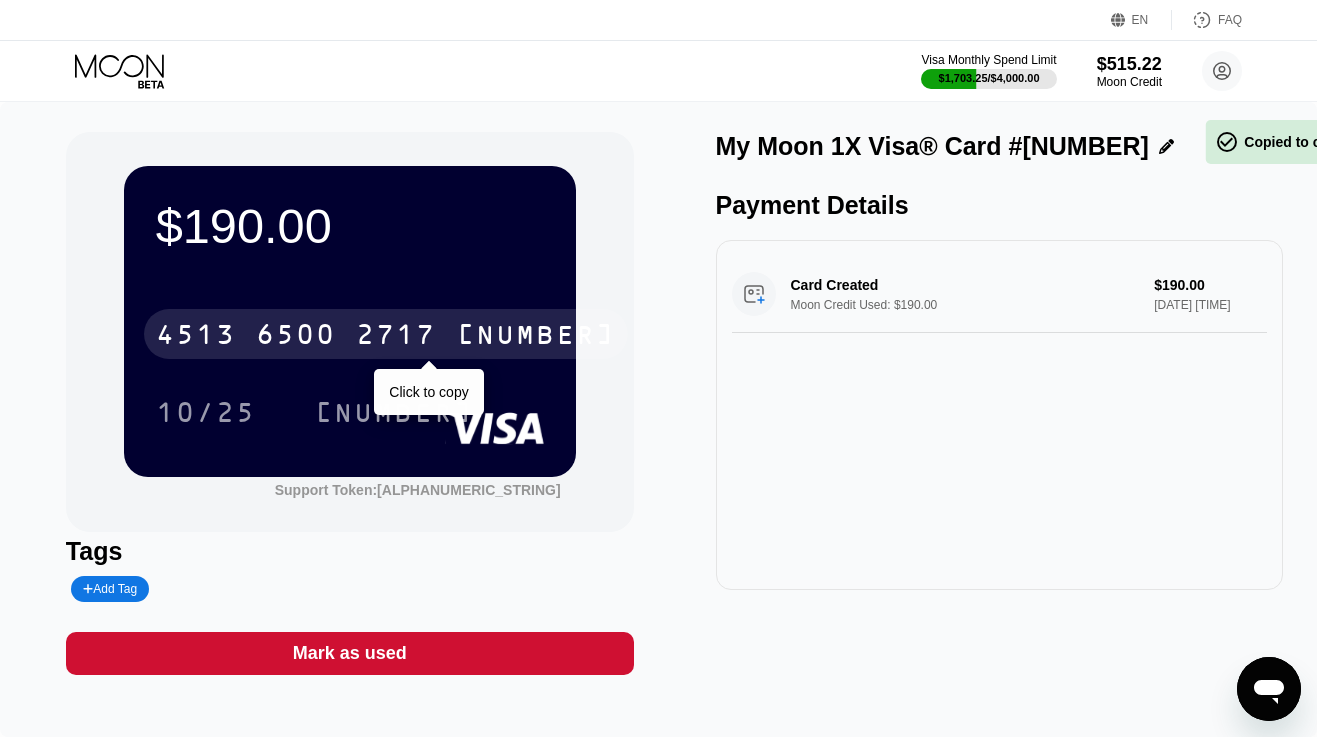 click on "6500" at bounding box center [296, 337] 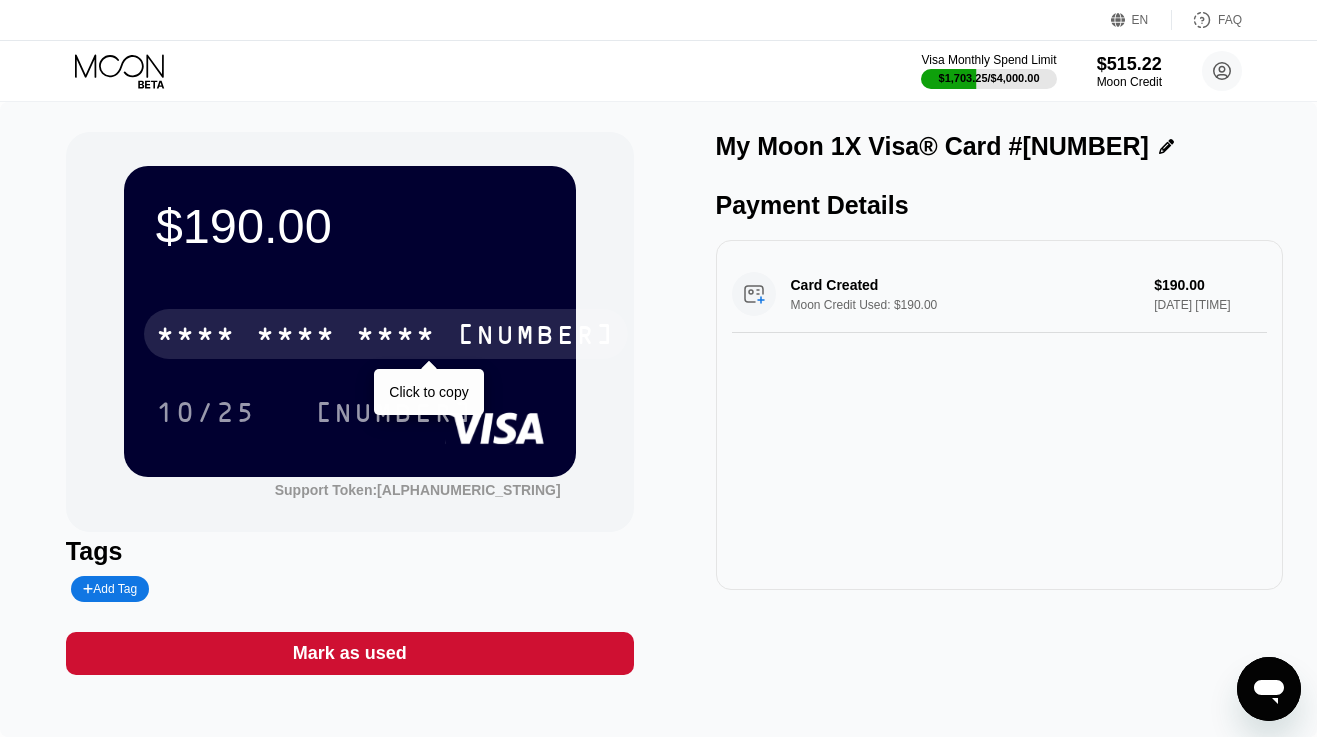 click on "* * * * * * * * * * * * 2315" at bounding box center (386, 334) 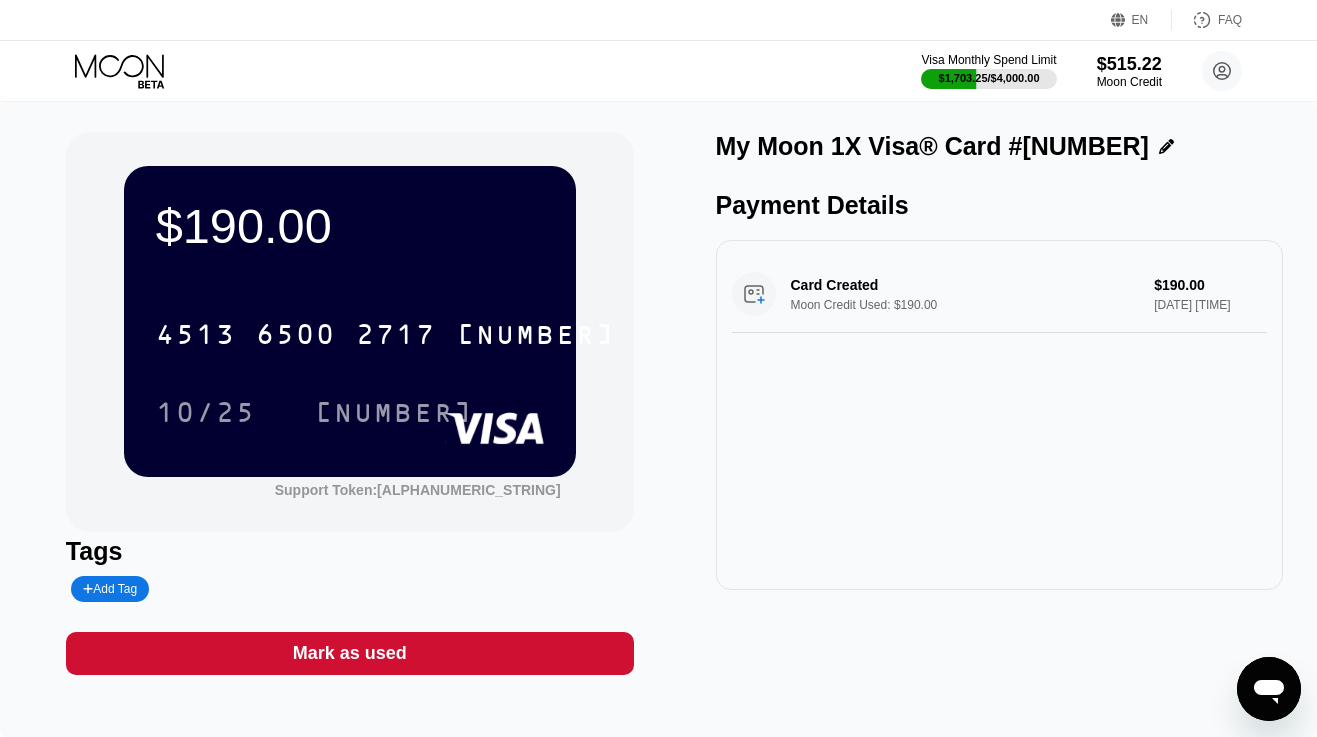 click 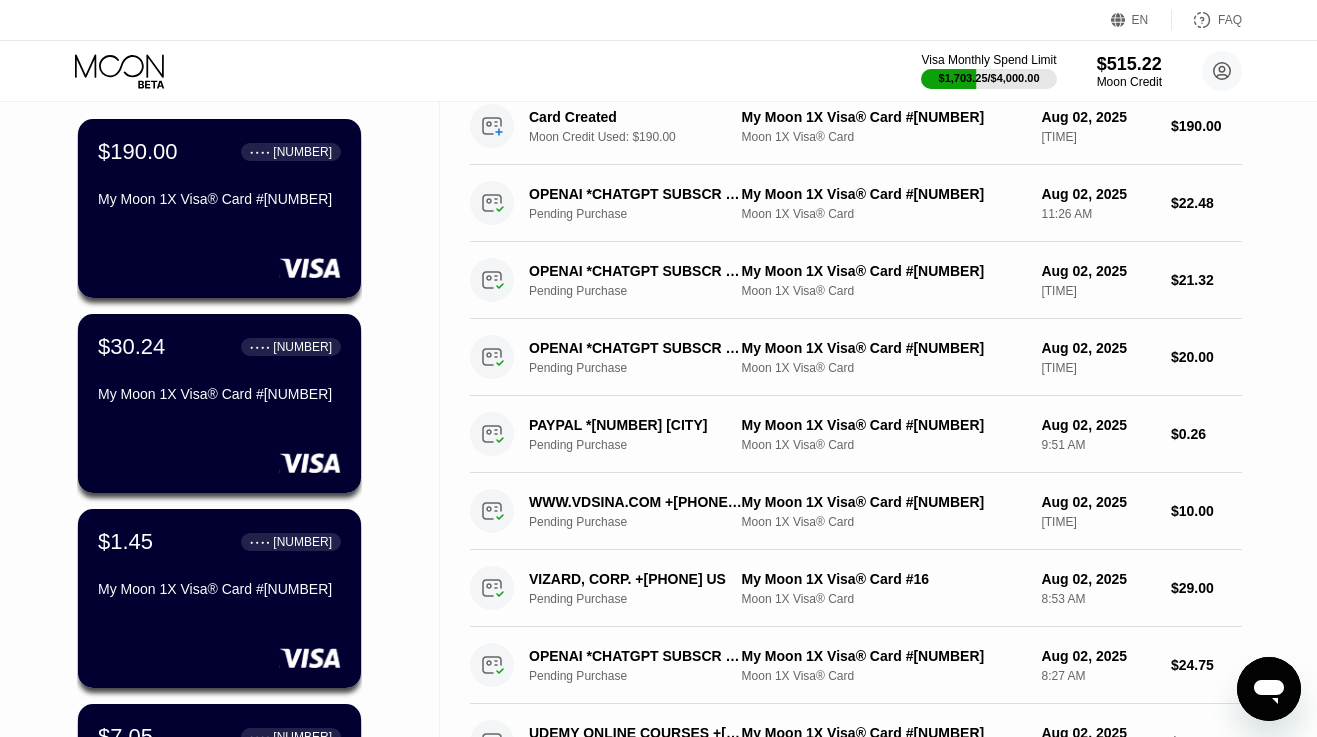scroll, scrollTop: 170, scrollLeft: 0, axis: vertical 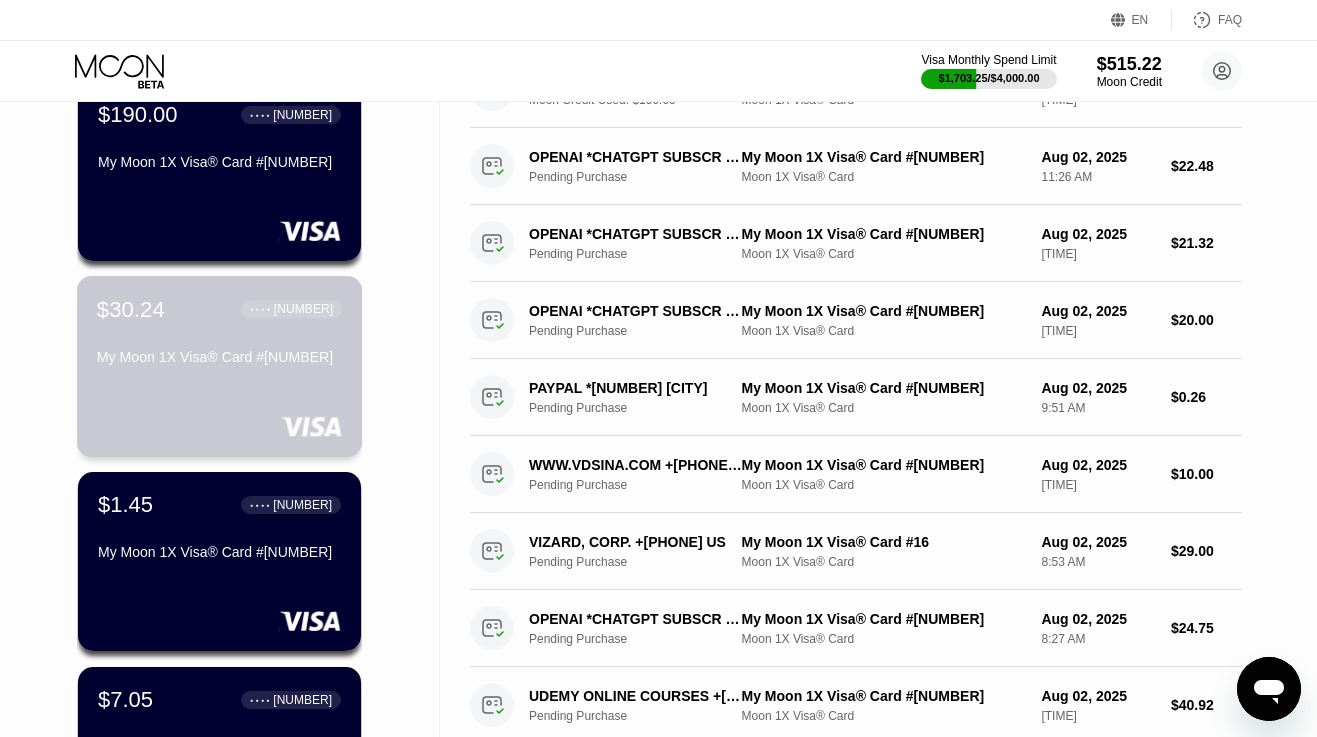 click on "$30.24 ● ● ● ● 9653 My Moon 1X Visa® Card #17" at bounding box center [219, 334] 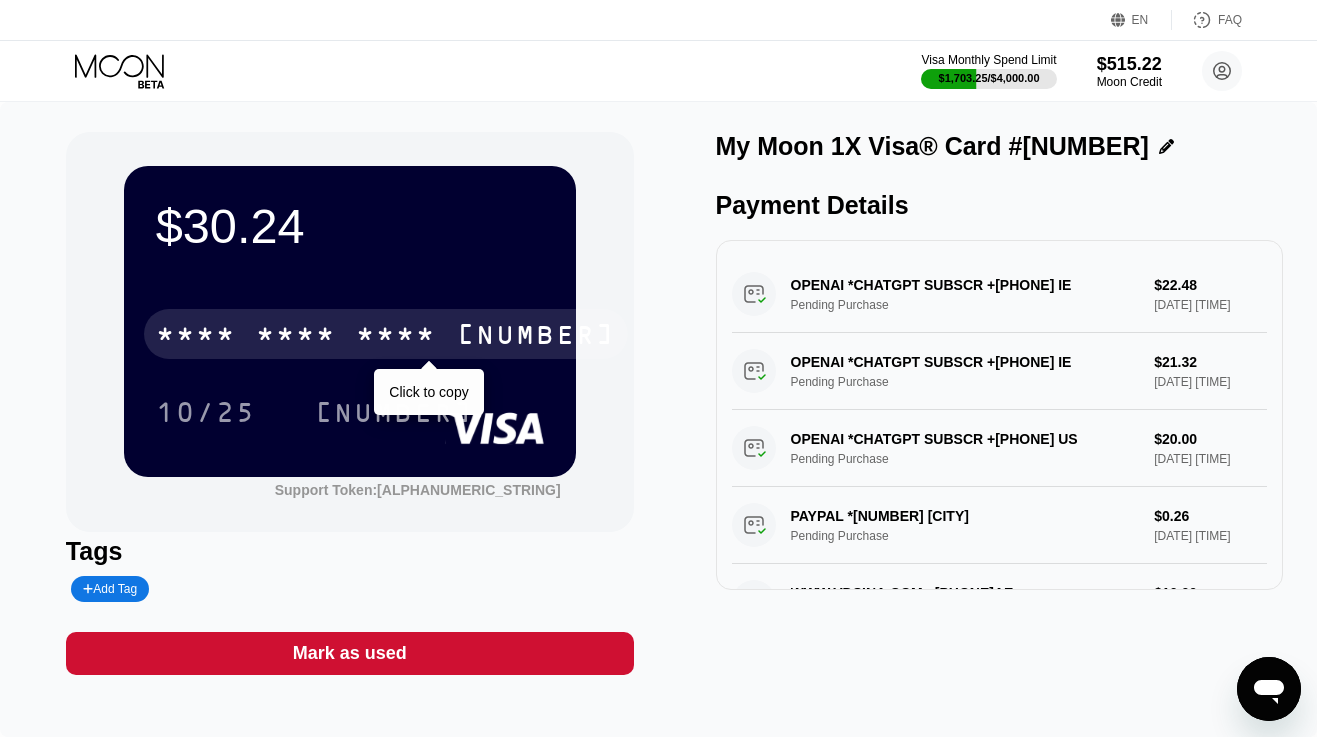 click on "* * * * * * * * * * * * 9653" at bounding box center [386, 334] 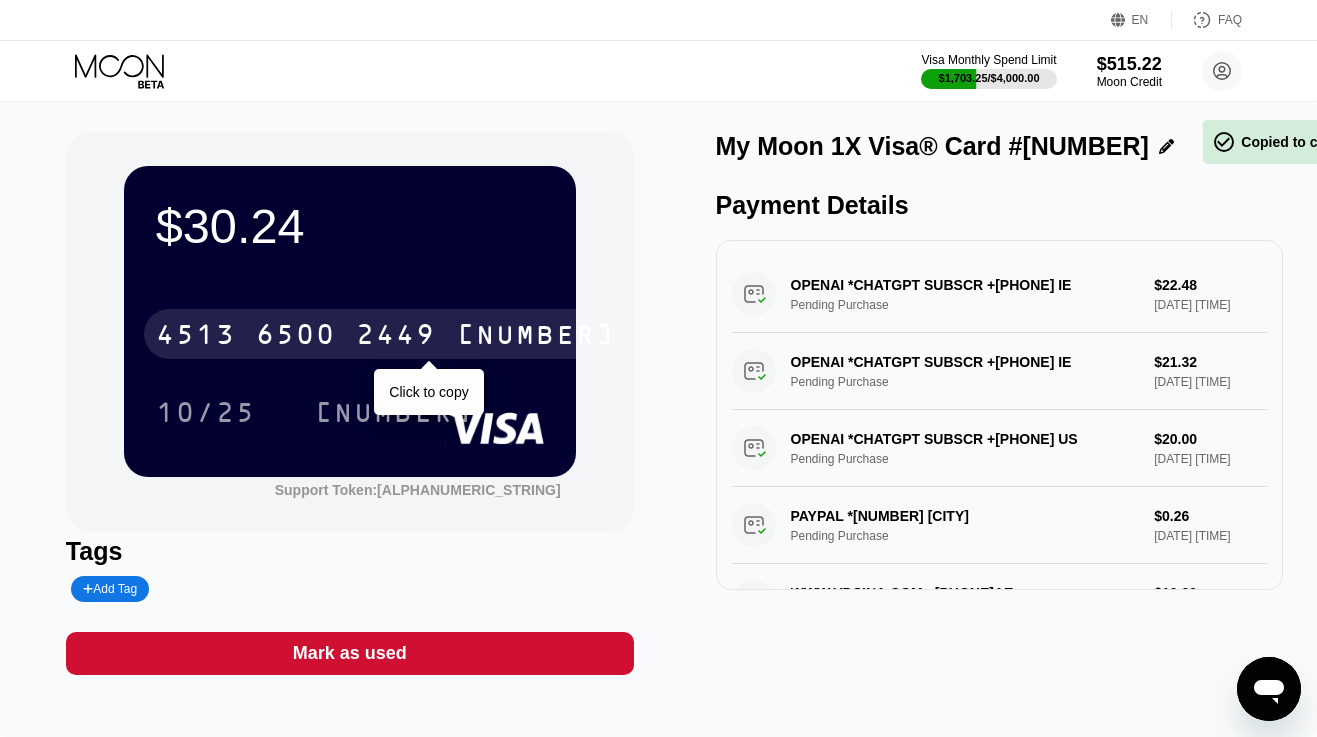 click on "4513 6500 2449 9653" at bounding box center [386, 334] 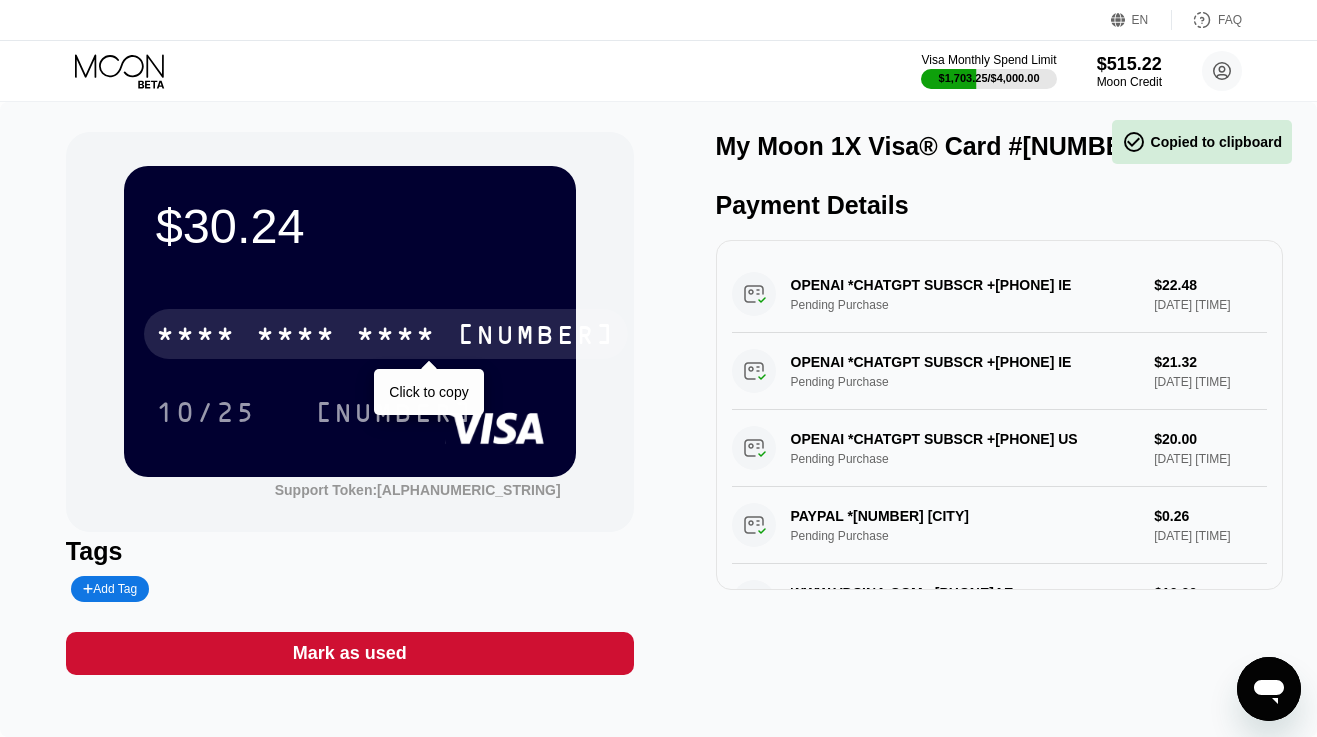 click on "* * * * * * * * * * * * 9653" at bounding box center [386, 334] 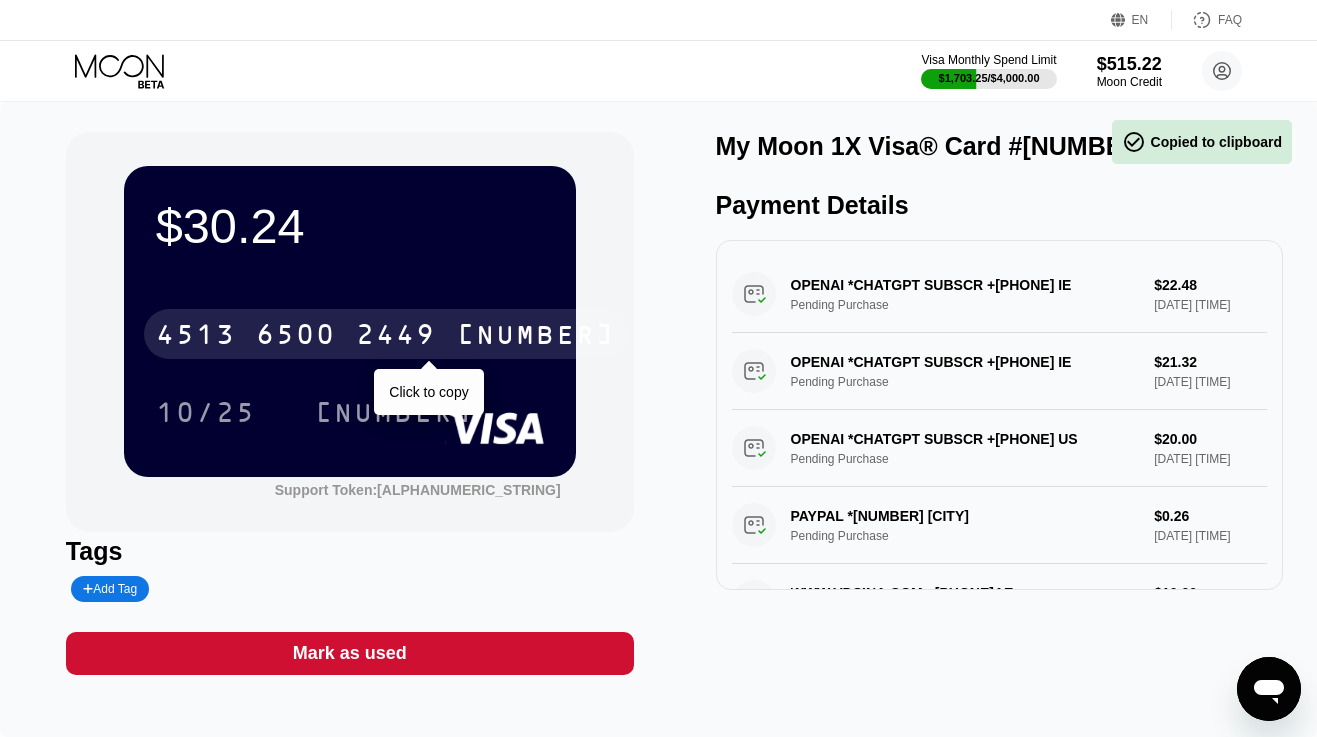 click on "4513 6500 2449 9653" at bounding box center [386, 334] 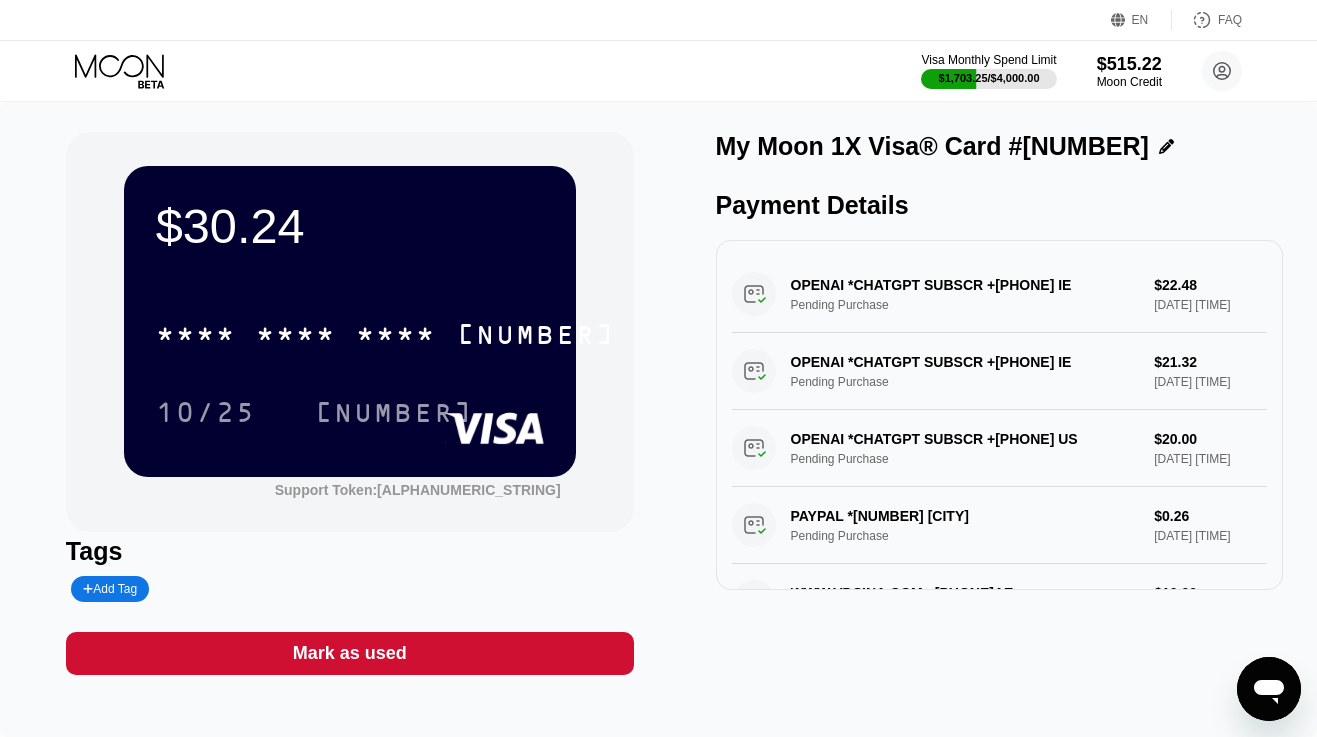 click 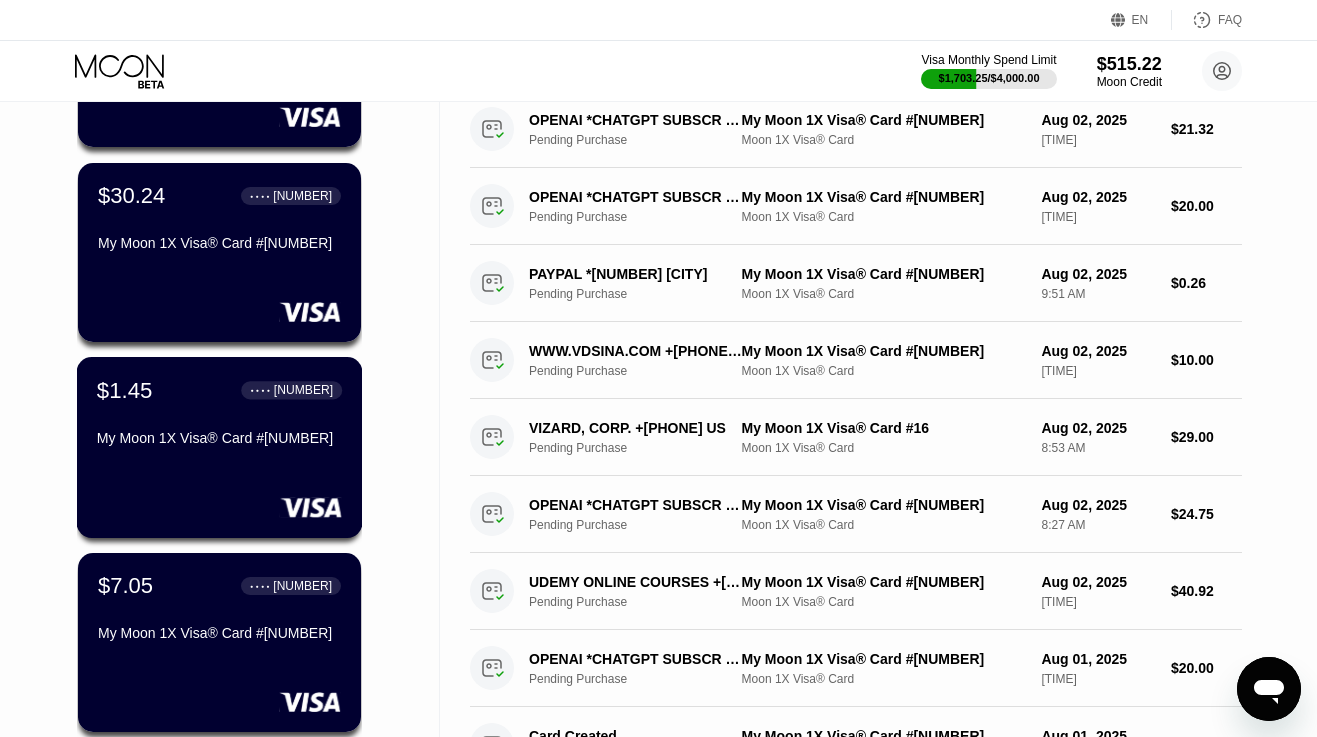 scroll, scrollTop: 190, scrollLeft: 0, axis: vertical 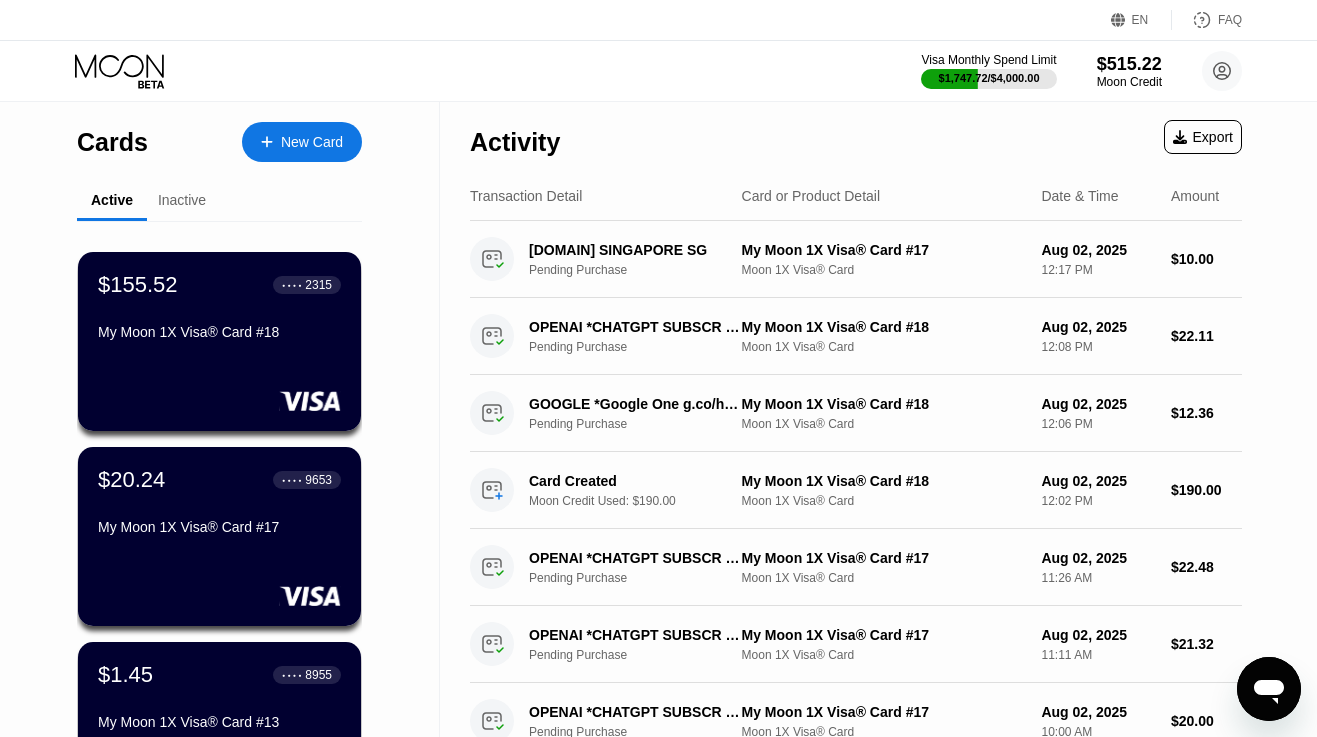 click on "$155.52 ● ● ● ● 2315 My Moon 1X Visa® Card #18" at bounding box center [219, 310] 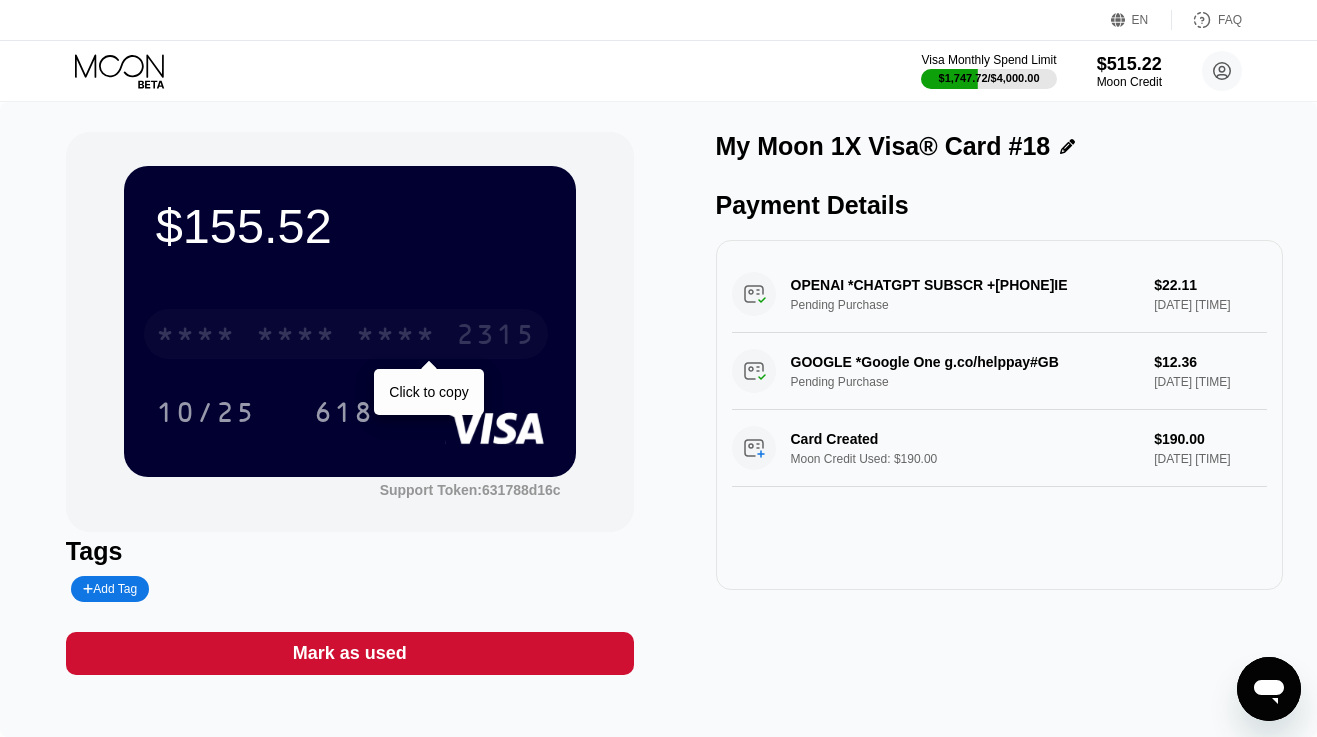 click on "* * * *" at bounding box center [296, 337] 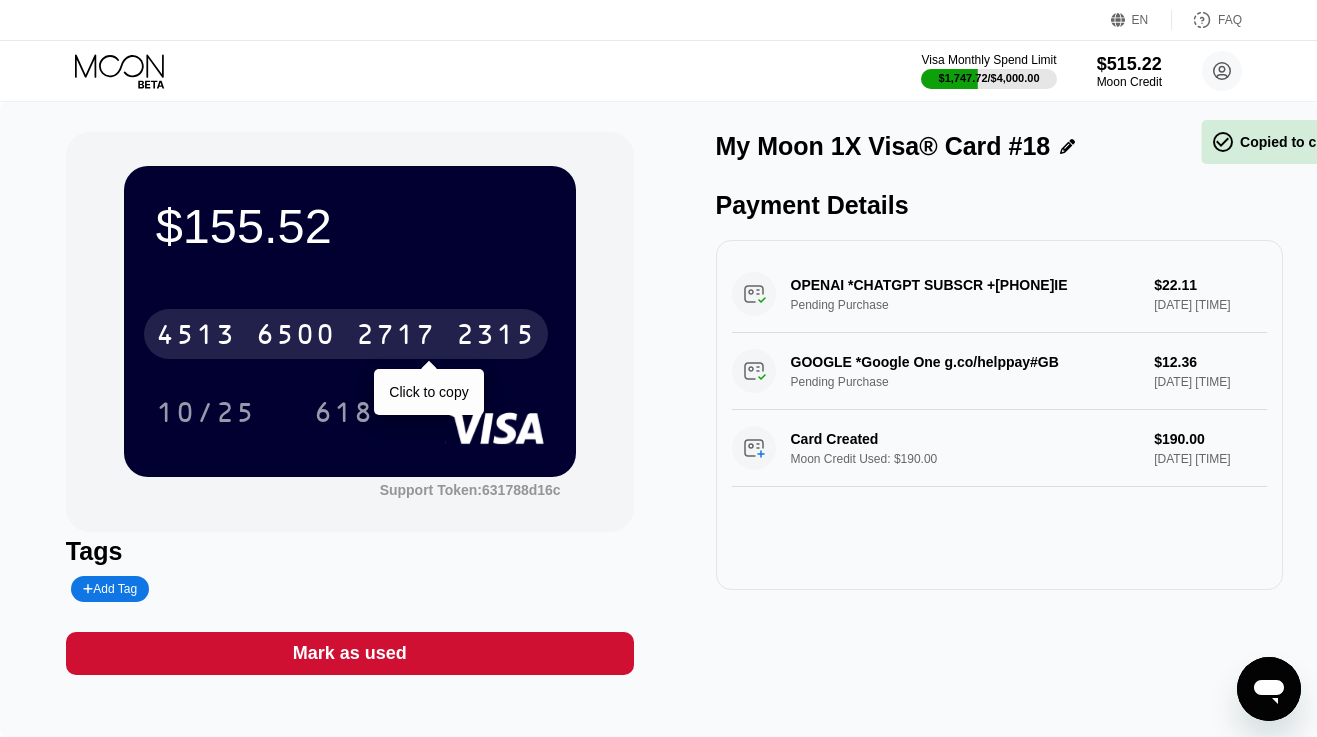 click on "4513 6500 2717 2315" at bounding box center [346, 334] 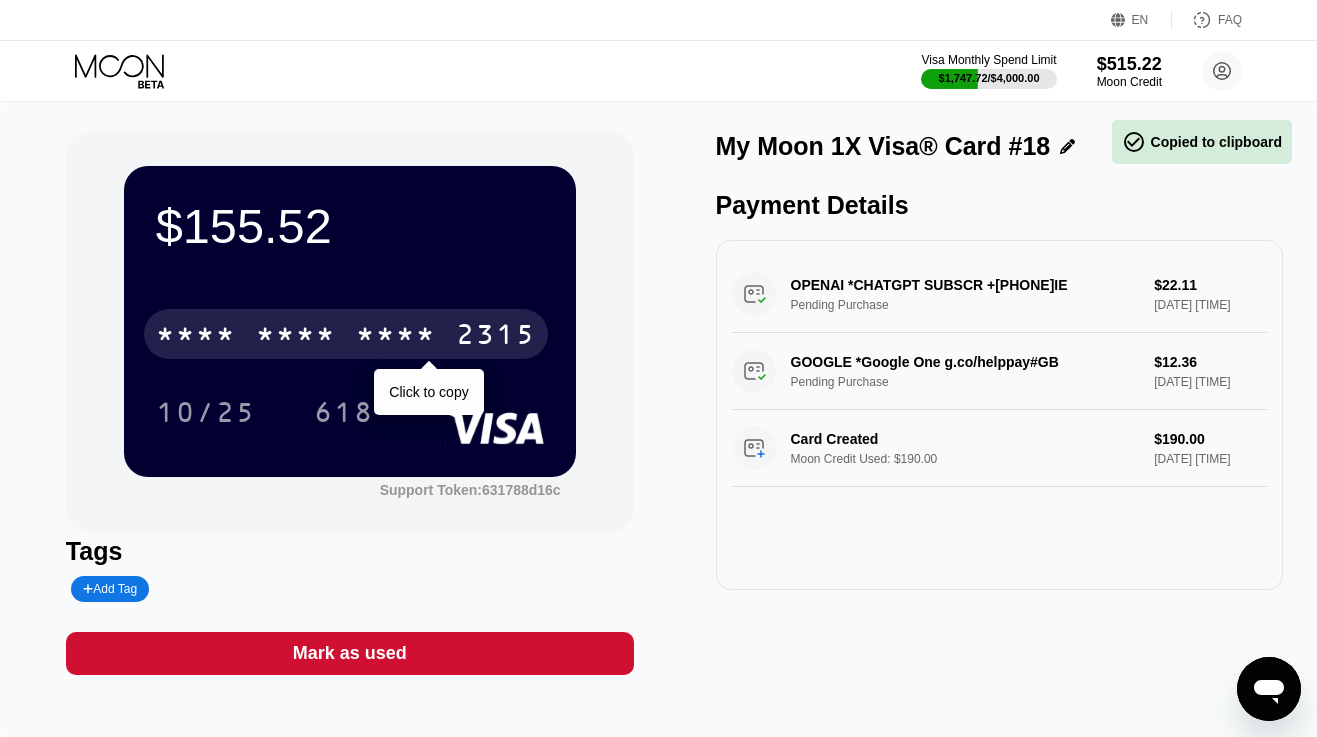 click on "* * * *" at bounding box center [296, 337] 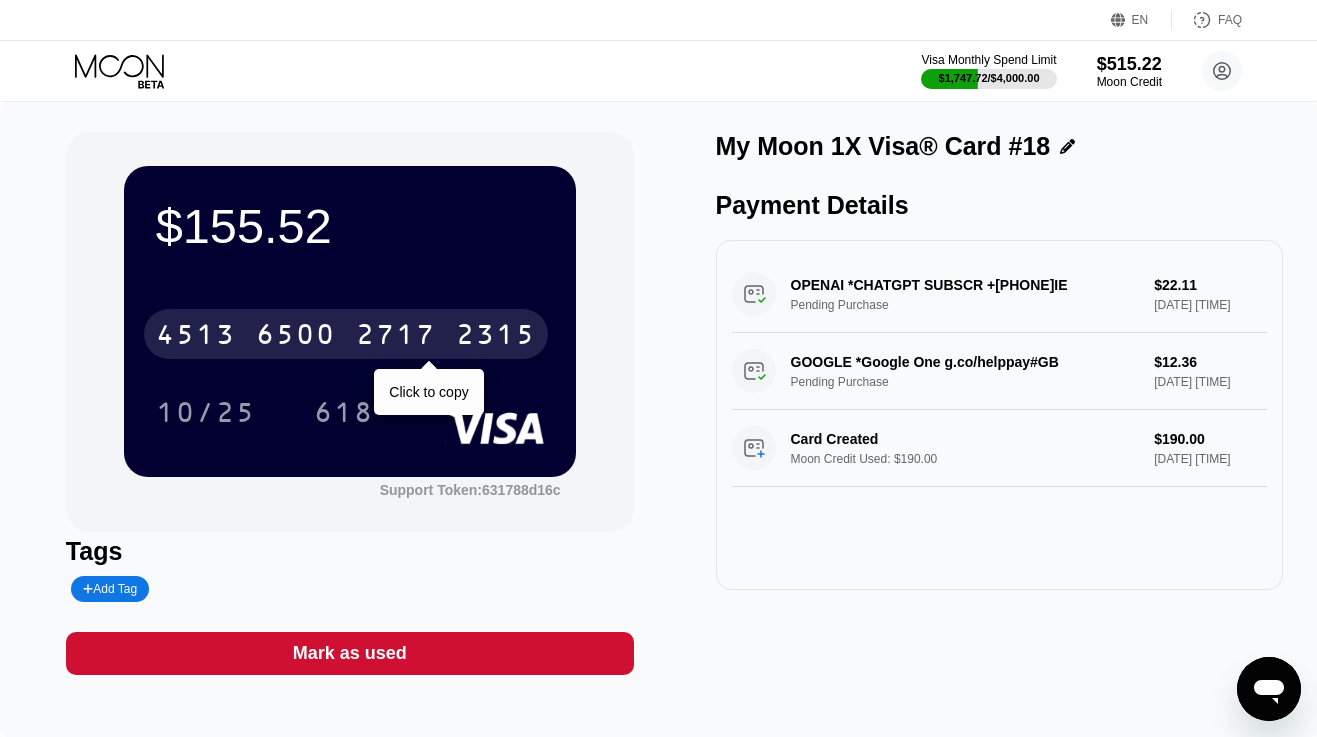 click on "4513" at bounding box center [196, 337] 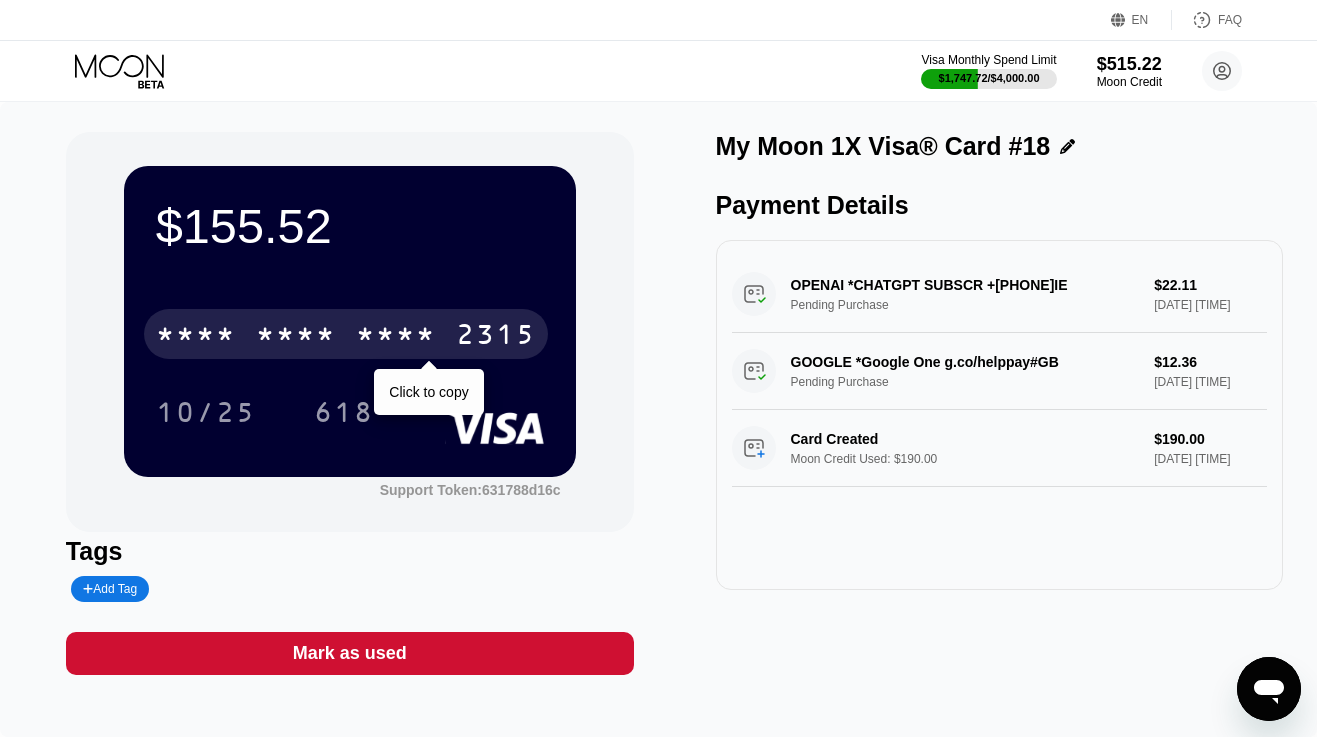 click on "* * * *" at bounding box center (396, 337) 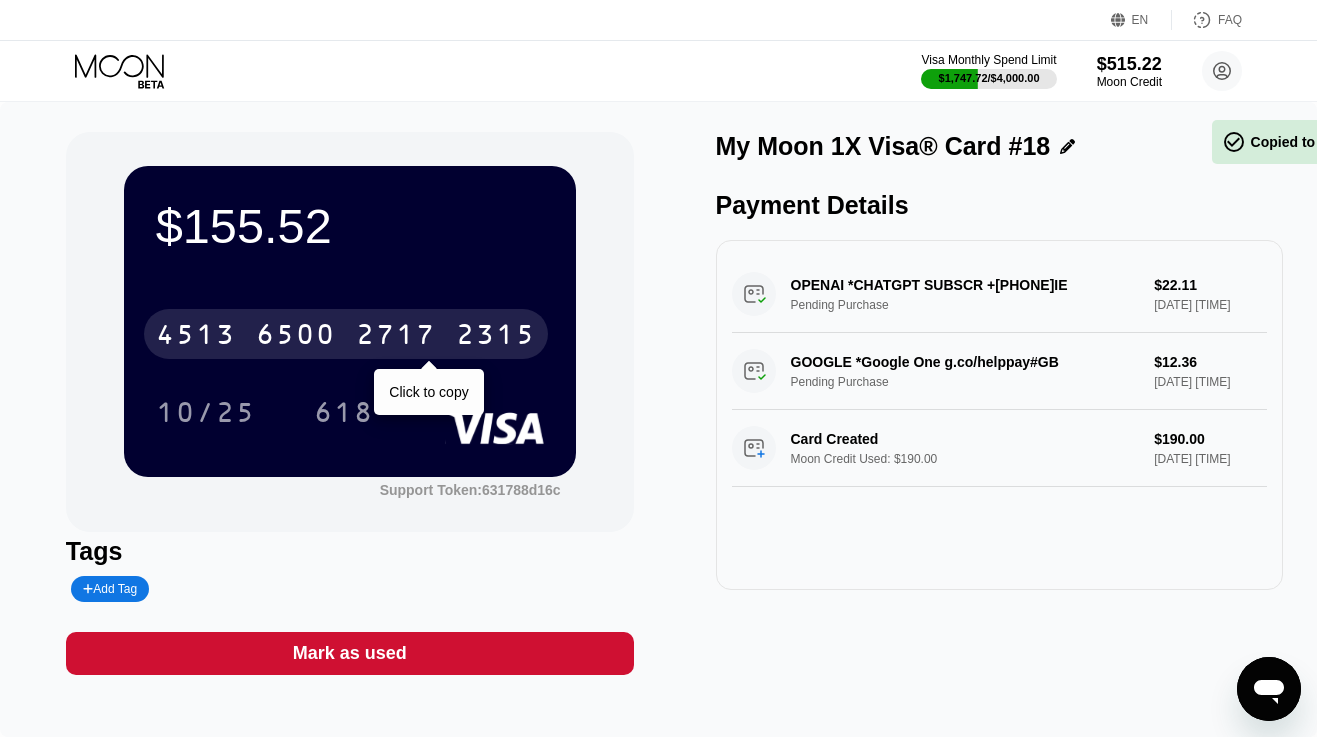 click on "2717" at bounding box center (396, 337) 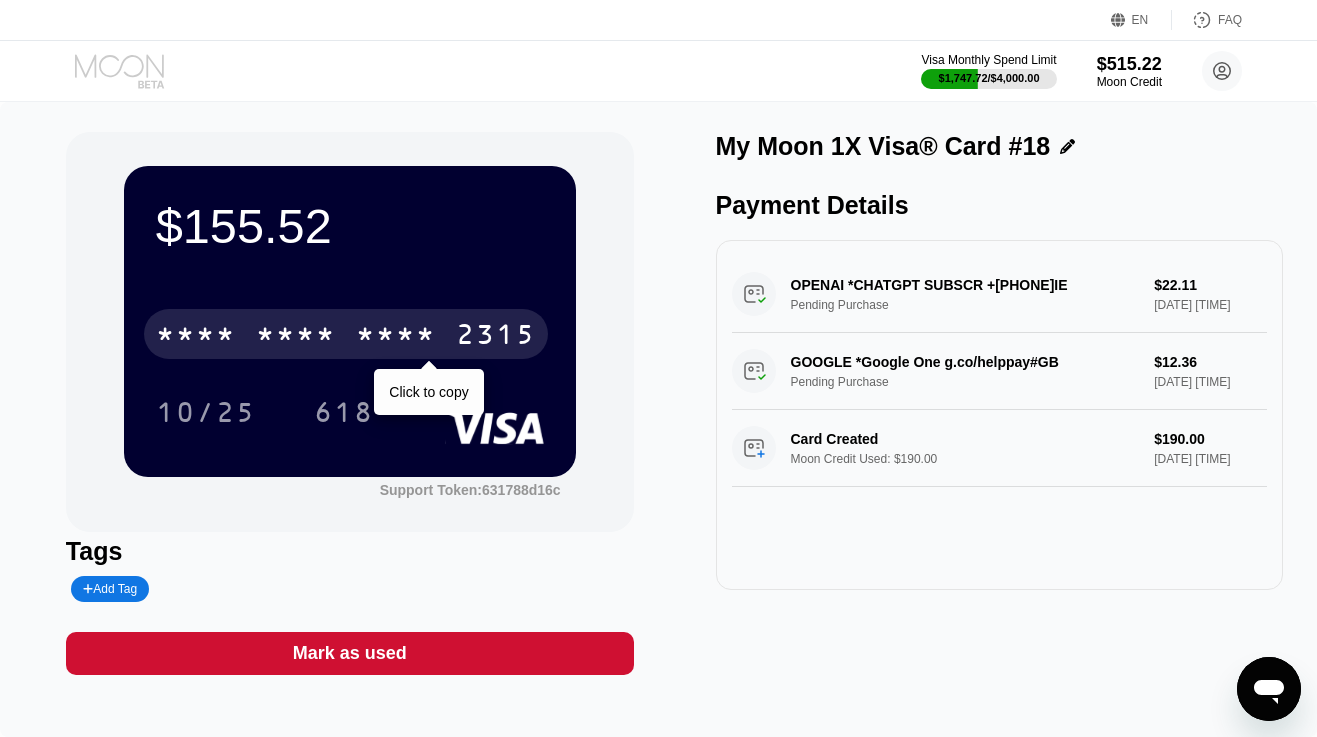 click 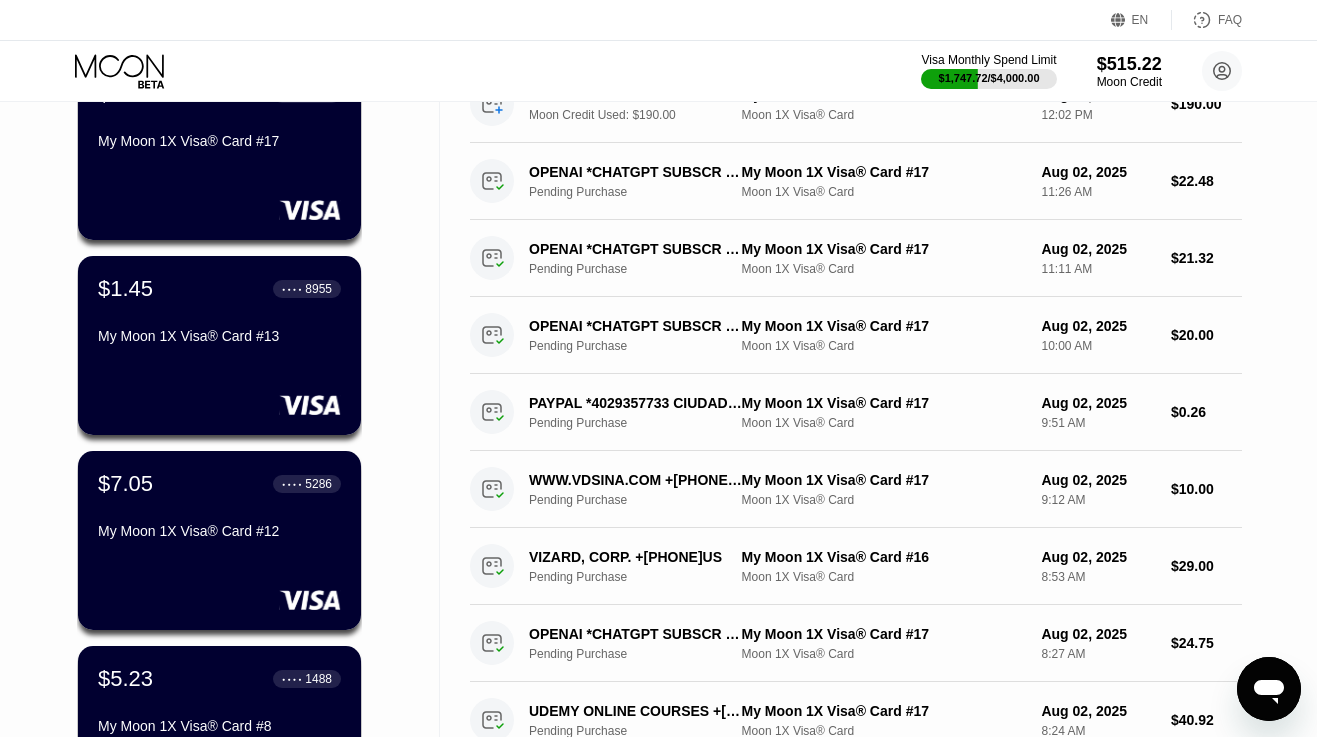scroll, scrollTop: 387, scrollLeft: 0, axis: vertical 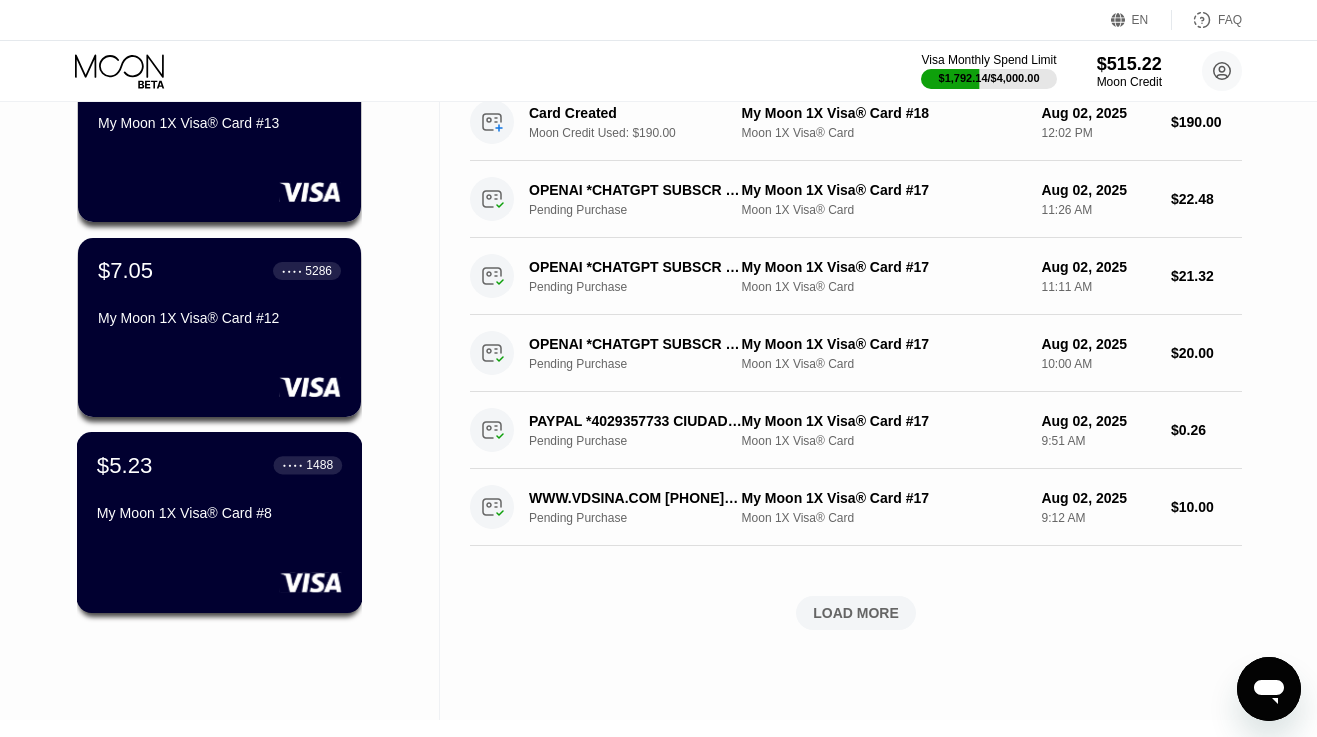 click on "My Moon 1X Visa® Card #8" at bounding box center [219, 513] 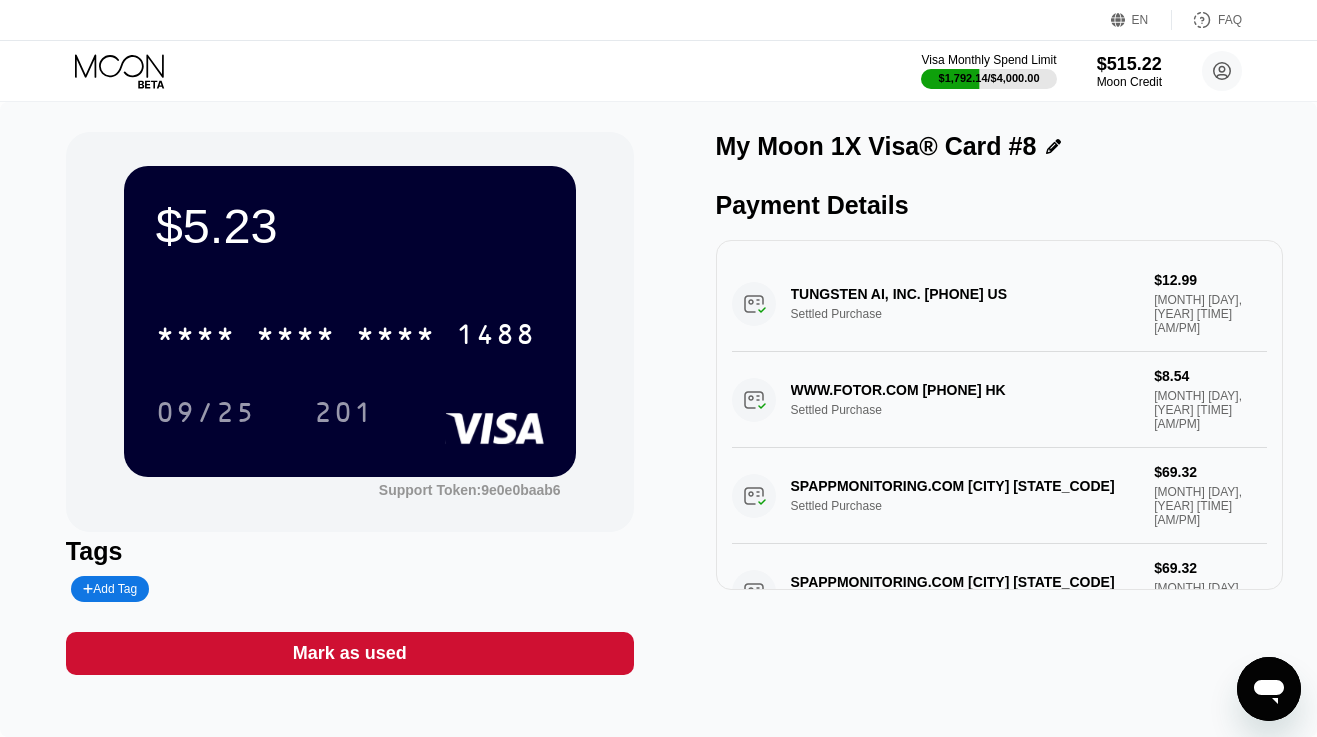 scroll, scrollTop: 0, scrollLeft: 0, axis: both 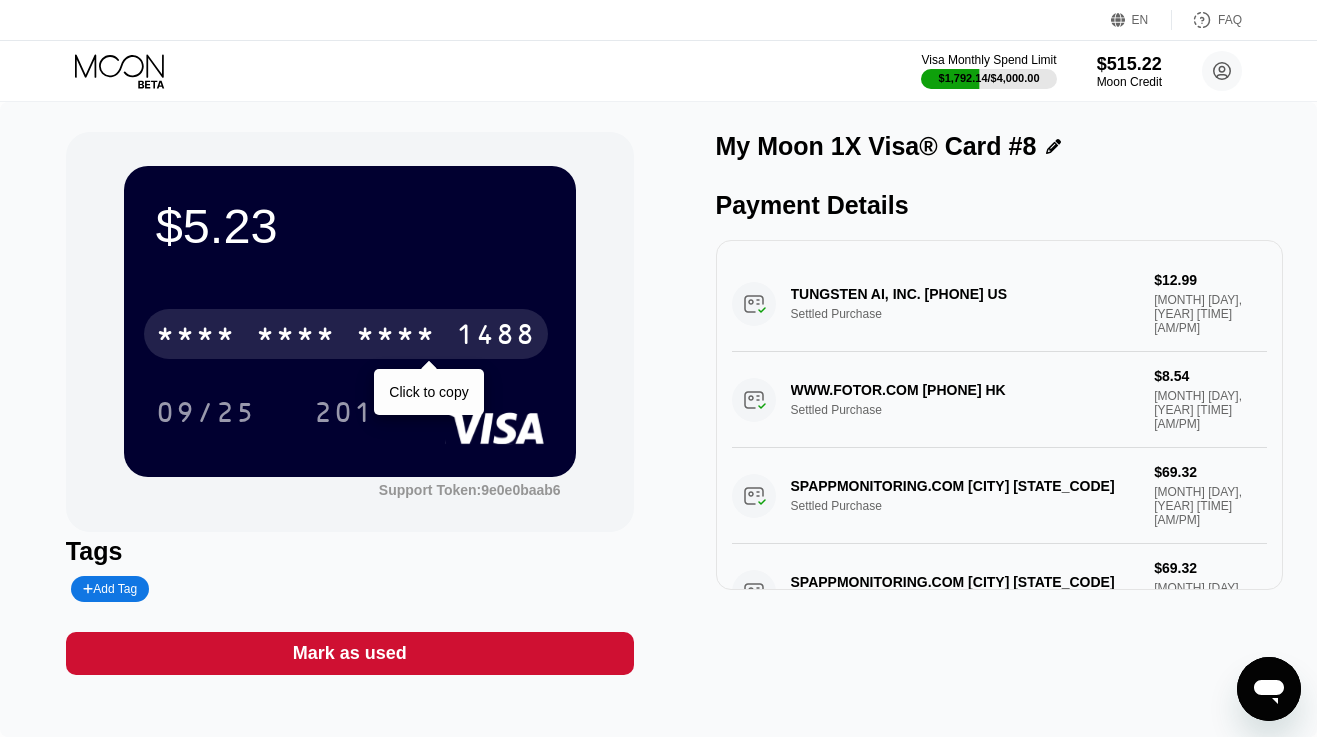 click on "* * * *" at bounding box center [396, 337] 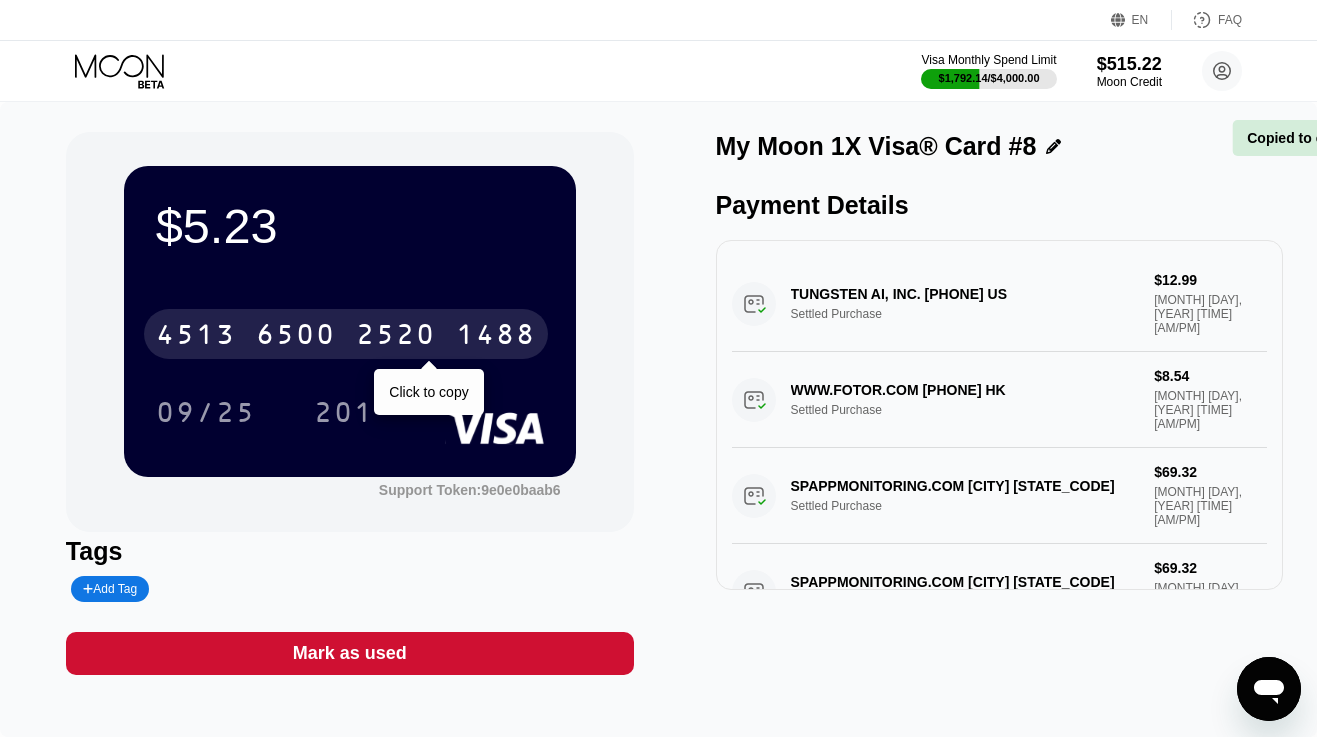 click on "2520" at bounding box center [396, 337] 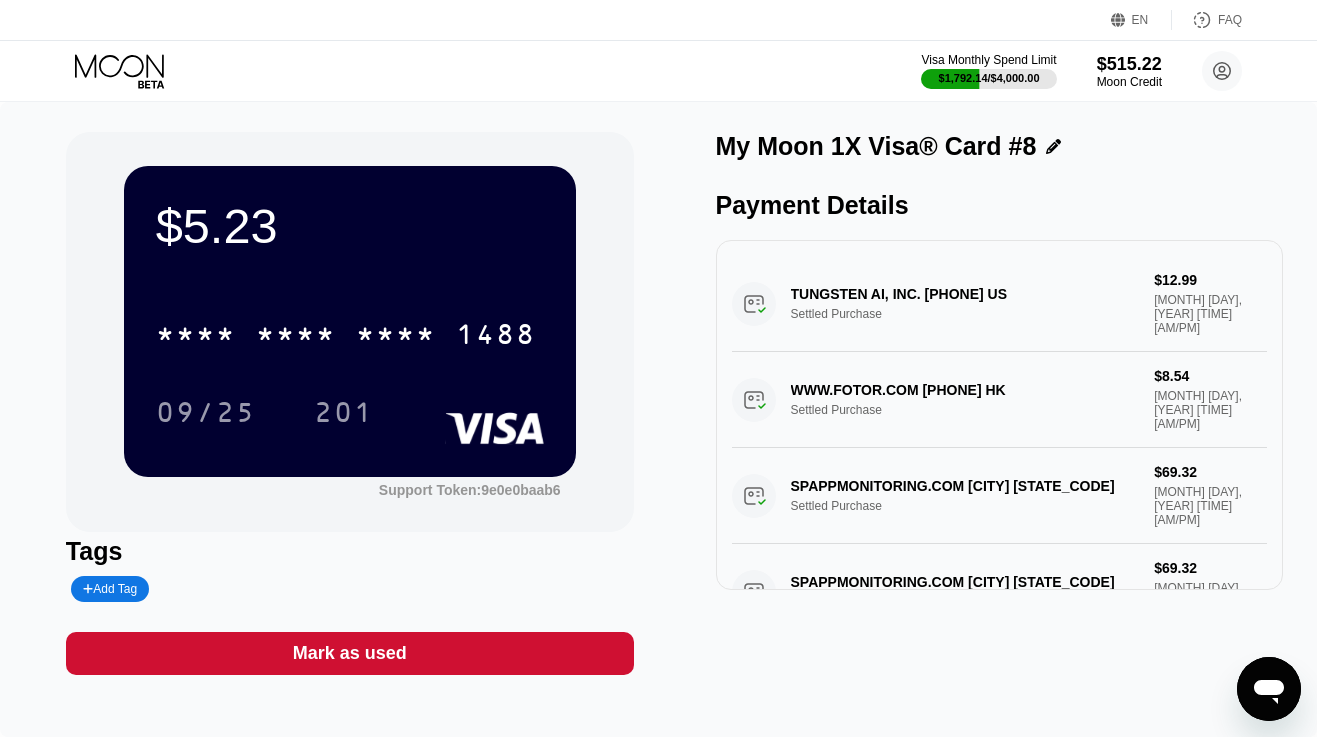 click on "Visa Monthly Spend Limit $1,792.14 / $4,000.00 $515.22 Moon Credit kimssarrd@proton.me  Home Settings Support Careers About Us Log out Privacy policy Terms" at bounding box center [658, 71] 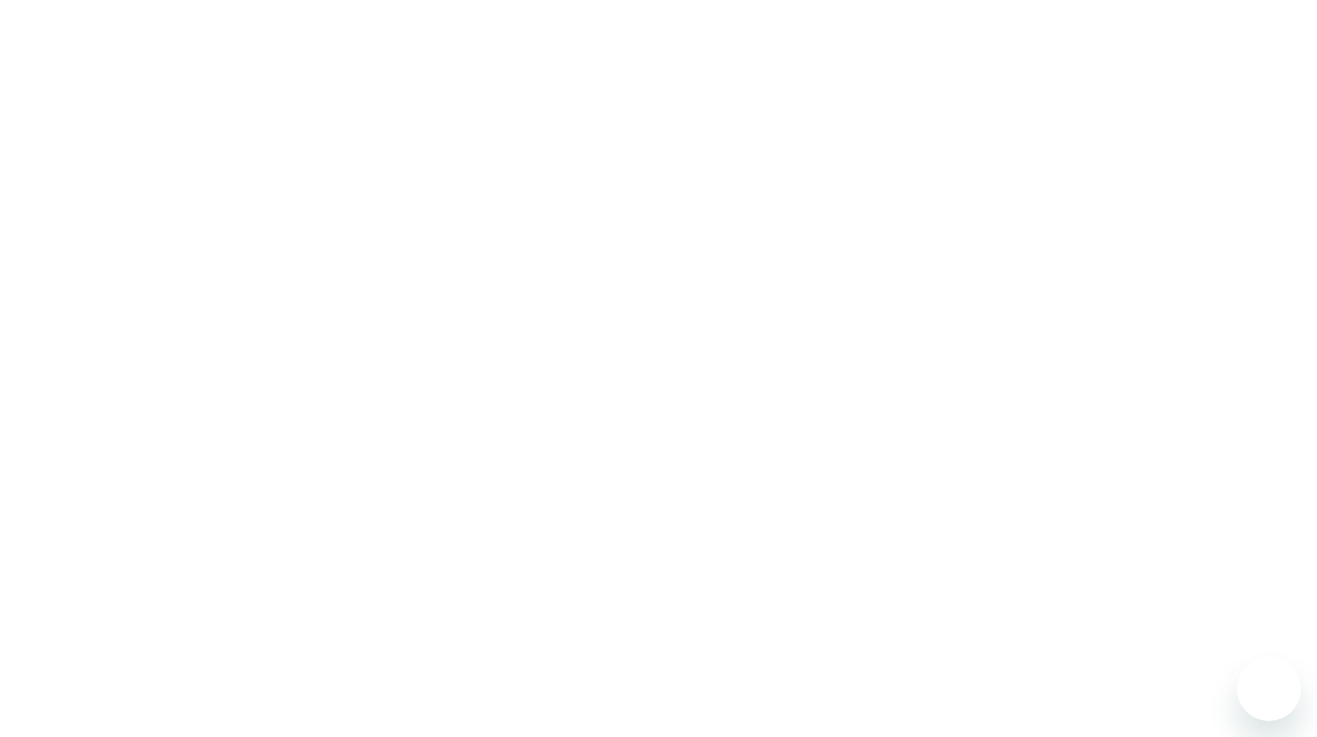 scroll, scrollTop: 0, scrollLeft: 0, axis: both 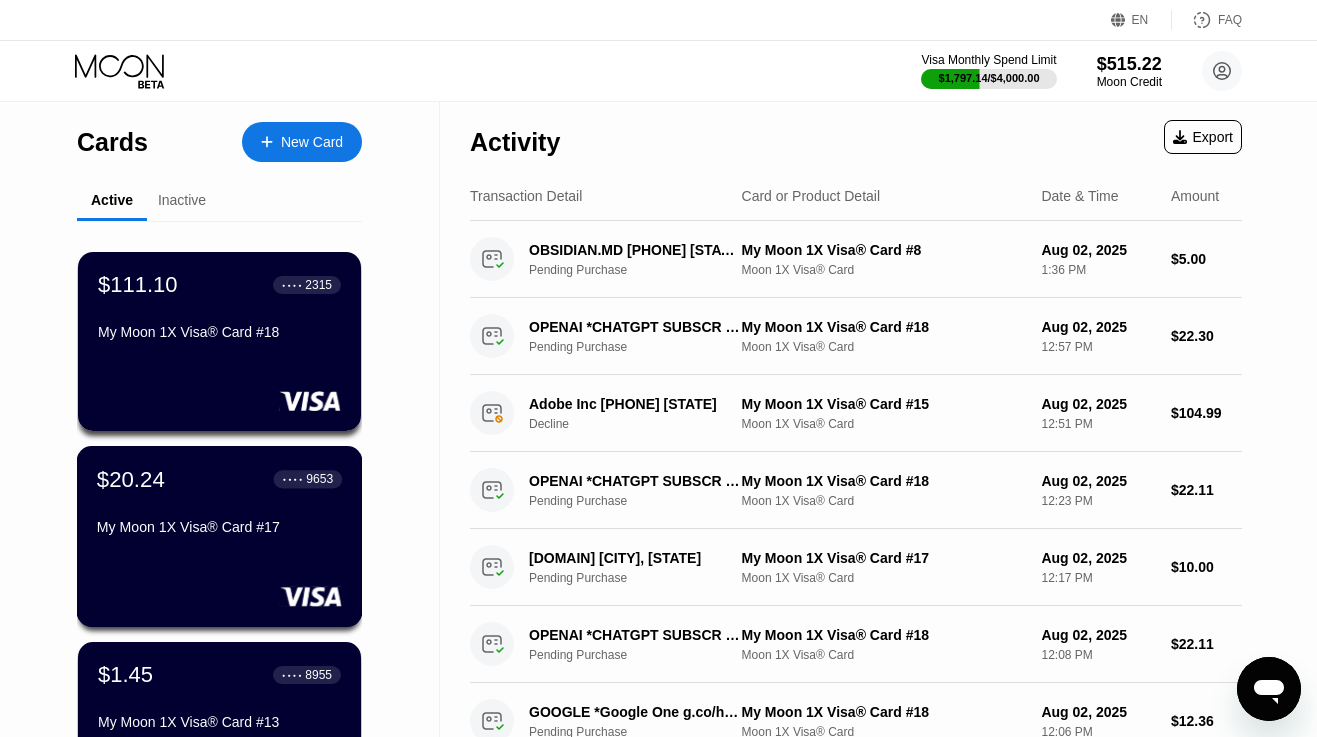 click on "$20.24 ● ● ● ● [CARD] [CARD_TYPE] #17" at bounding box center [219, 504] 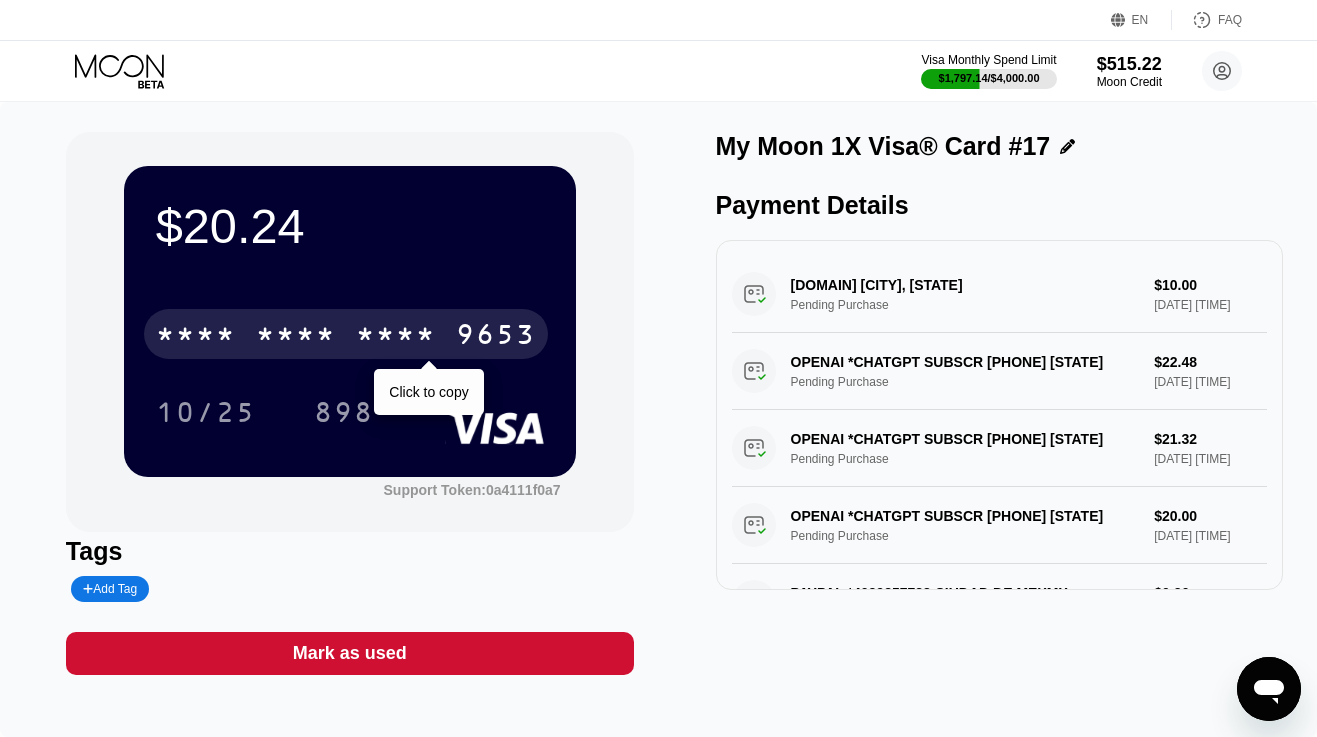 click on "* * * * * * * * * * * * 9653" at bounding box center [346, 334] 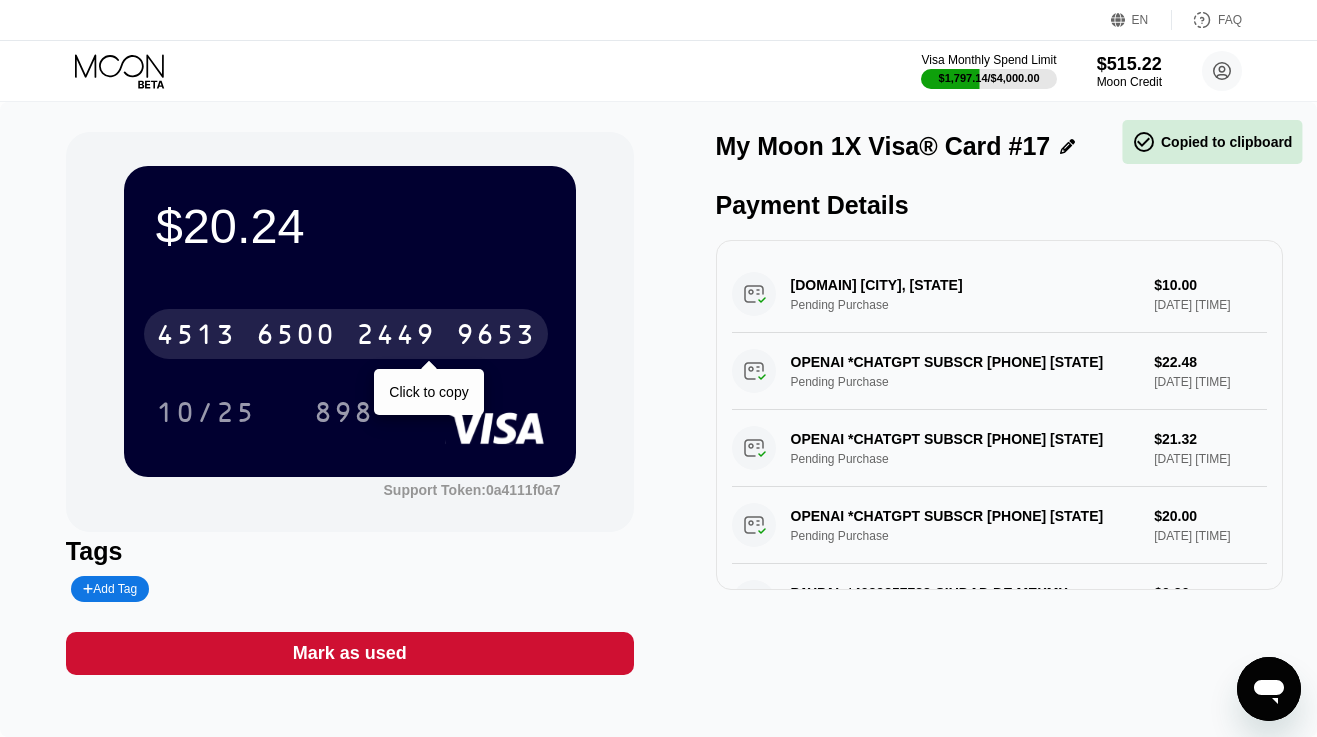 click on "6500" at bounding box center (296, 337) 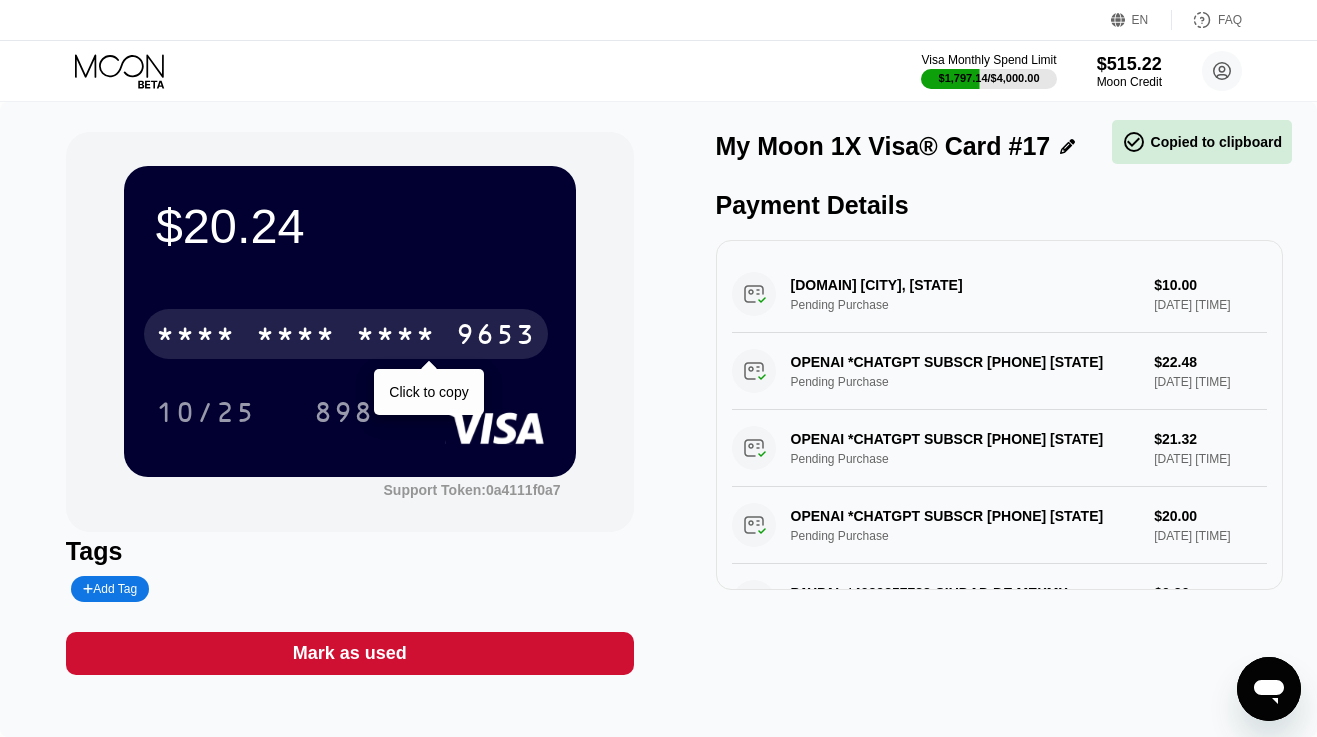 click on "* * * *" at bounding box center [296, 337] 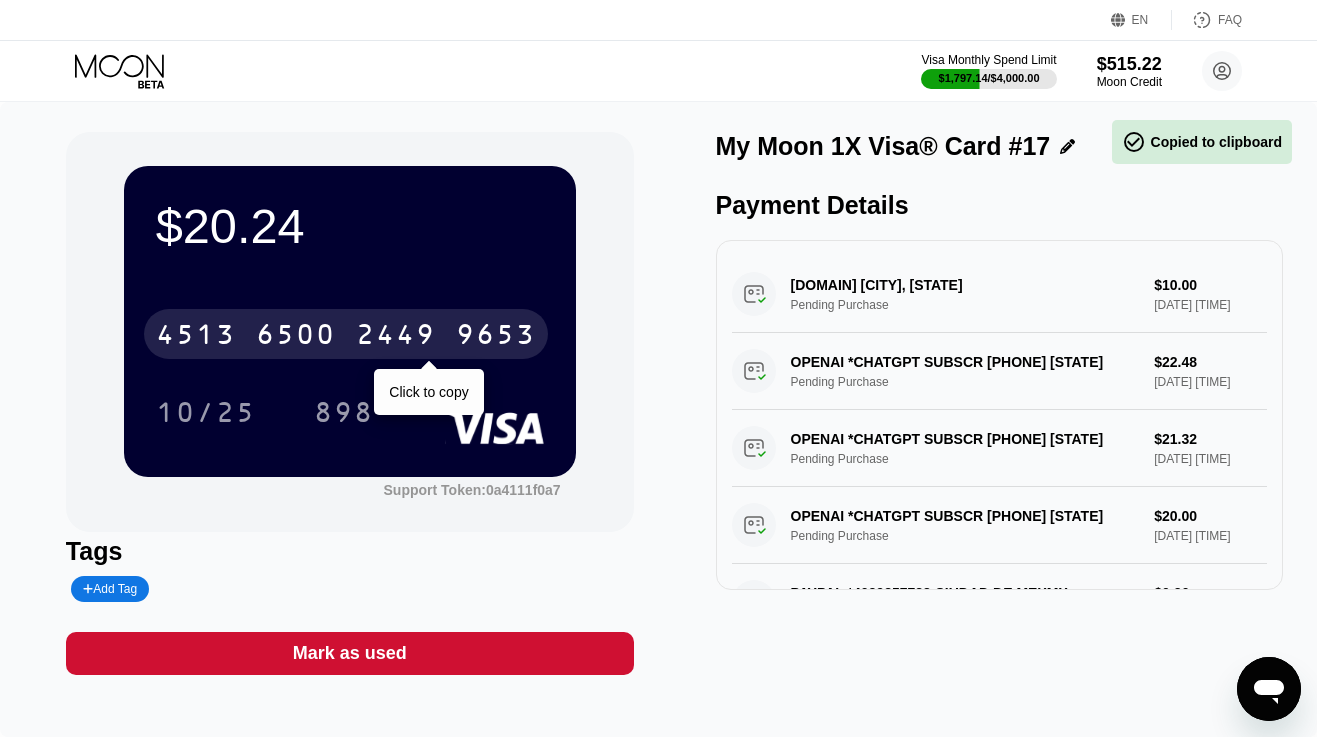 click on "6500" at bounding box center (296, 337) 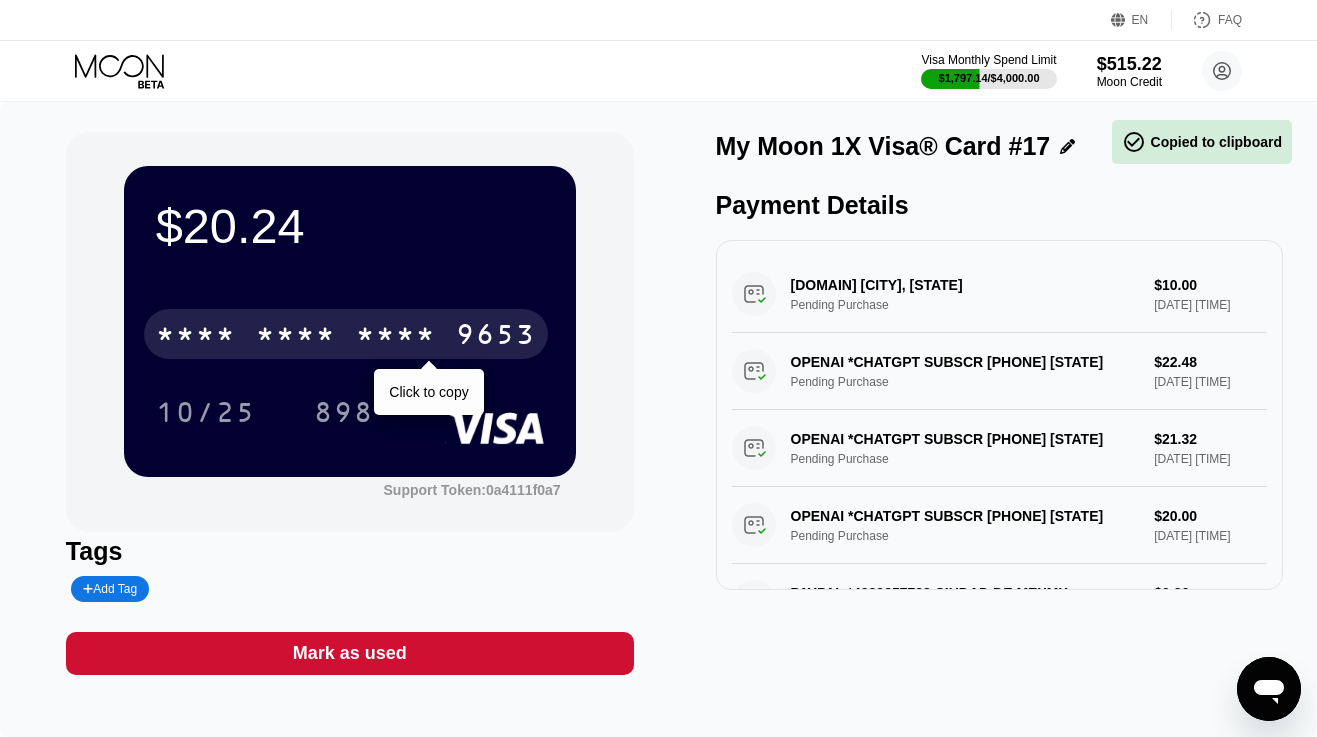 click on "* * * *" at bounding box center (296, 337) 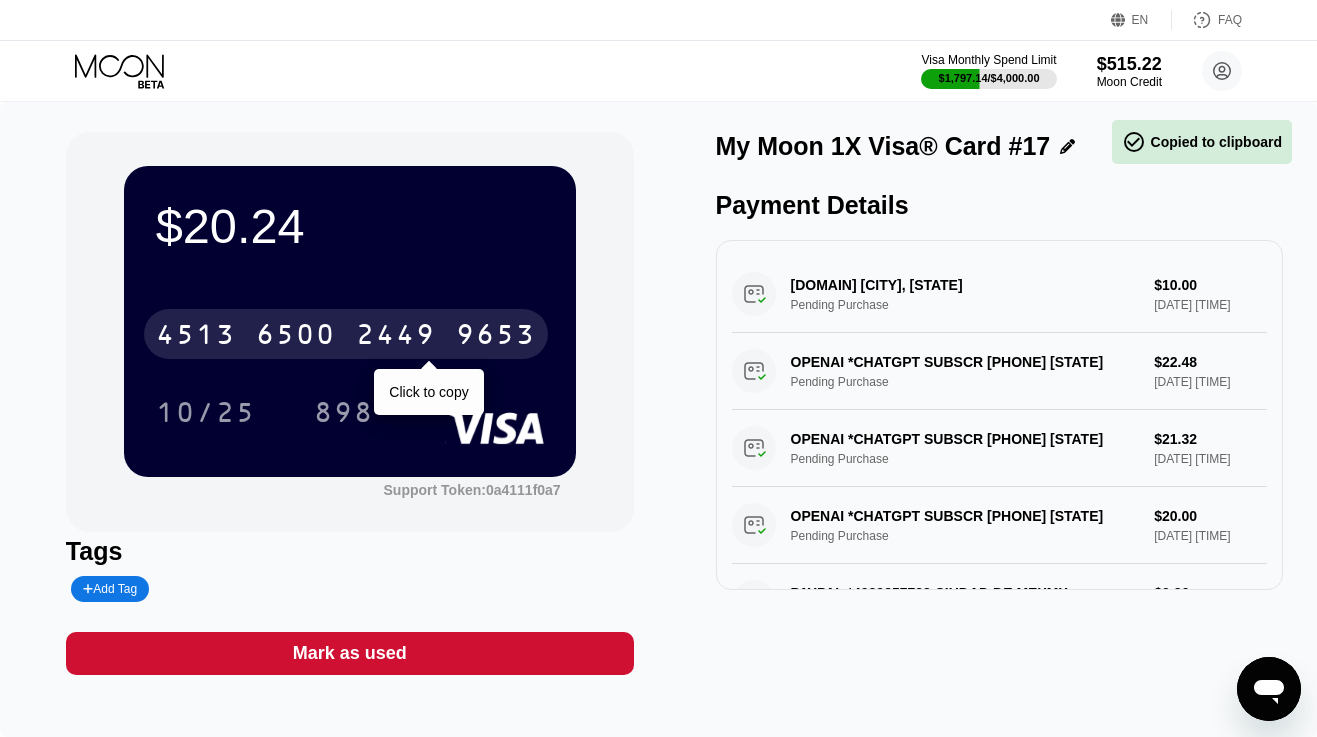 click on "6500" at bounding box center (296, 337) 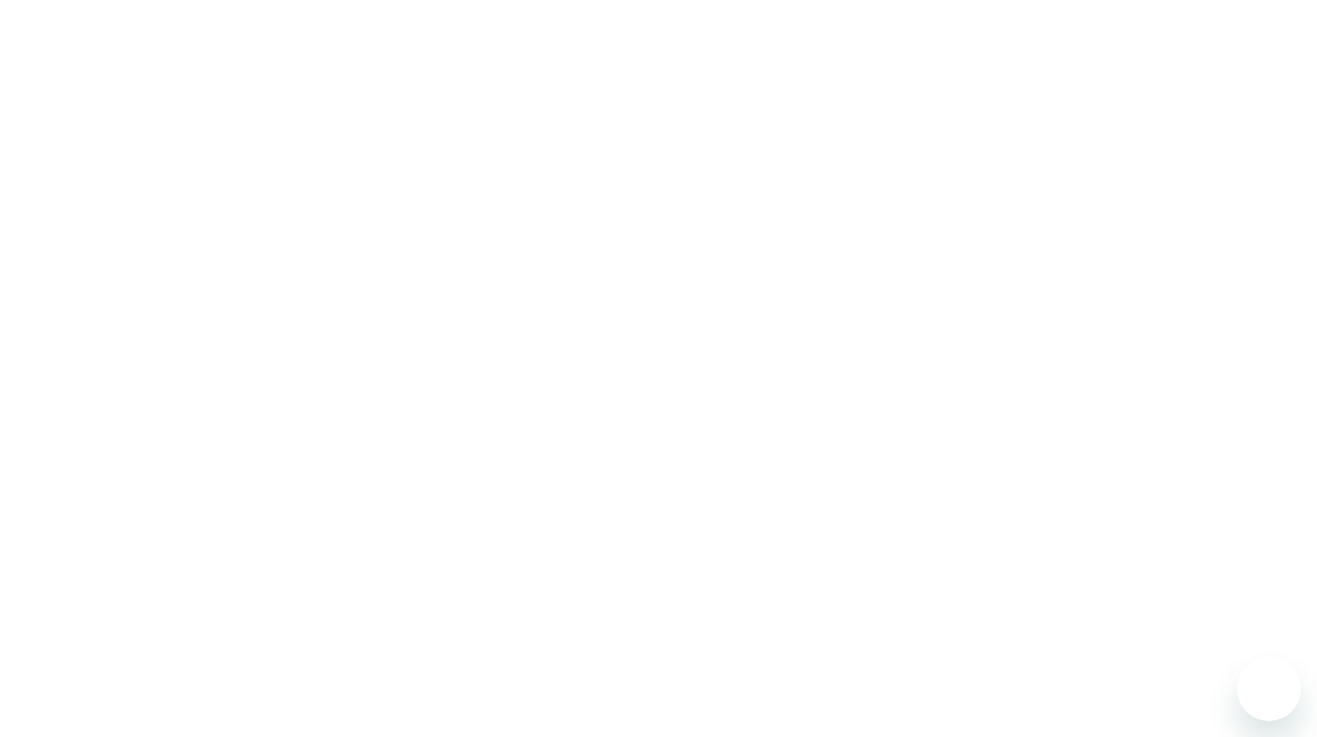 scroll, scrollTop: 0, scrollLeft: 0, axis: both 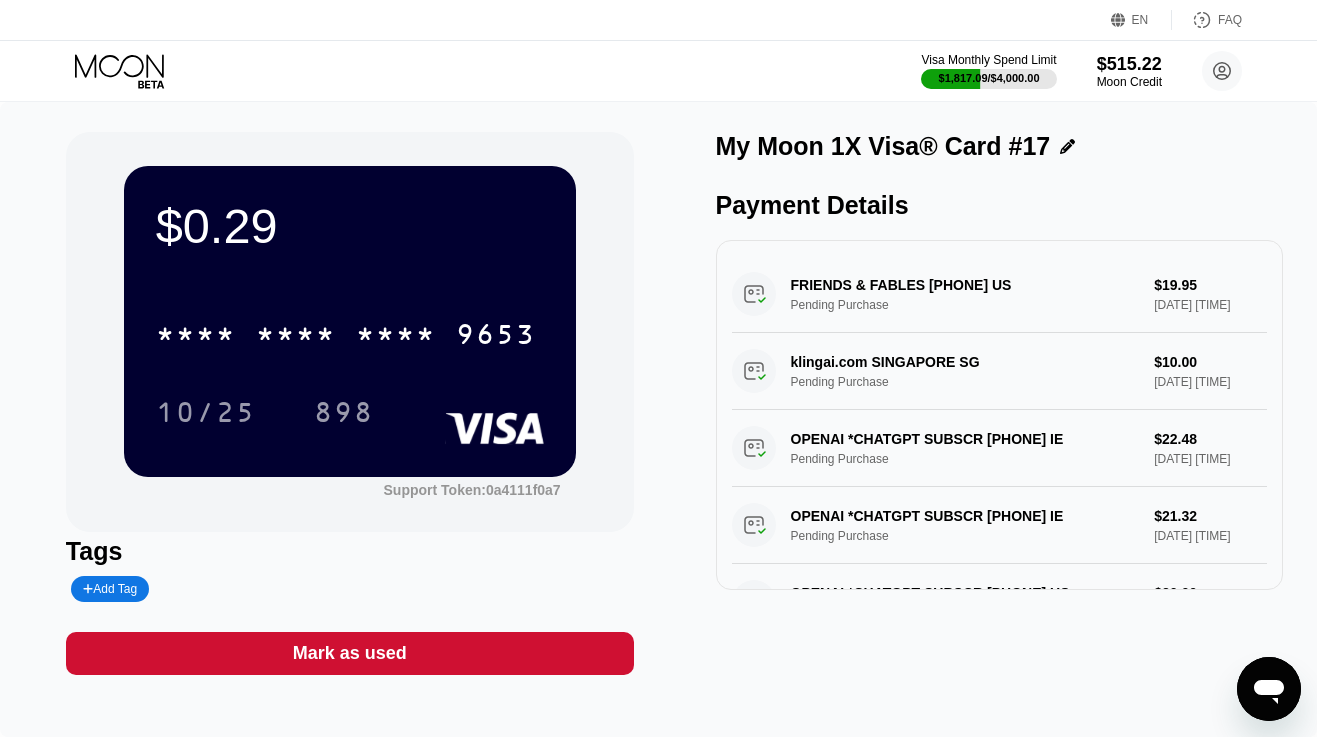 click on "Mark as used" at bounding box center [350, 653] 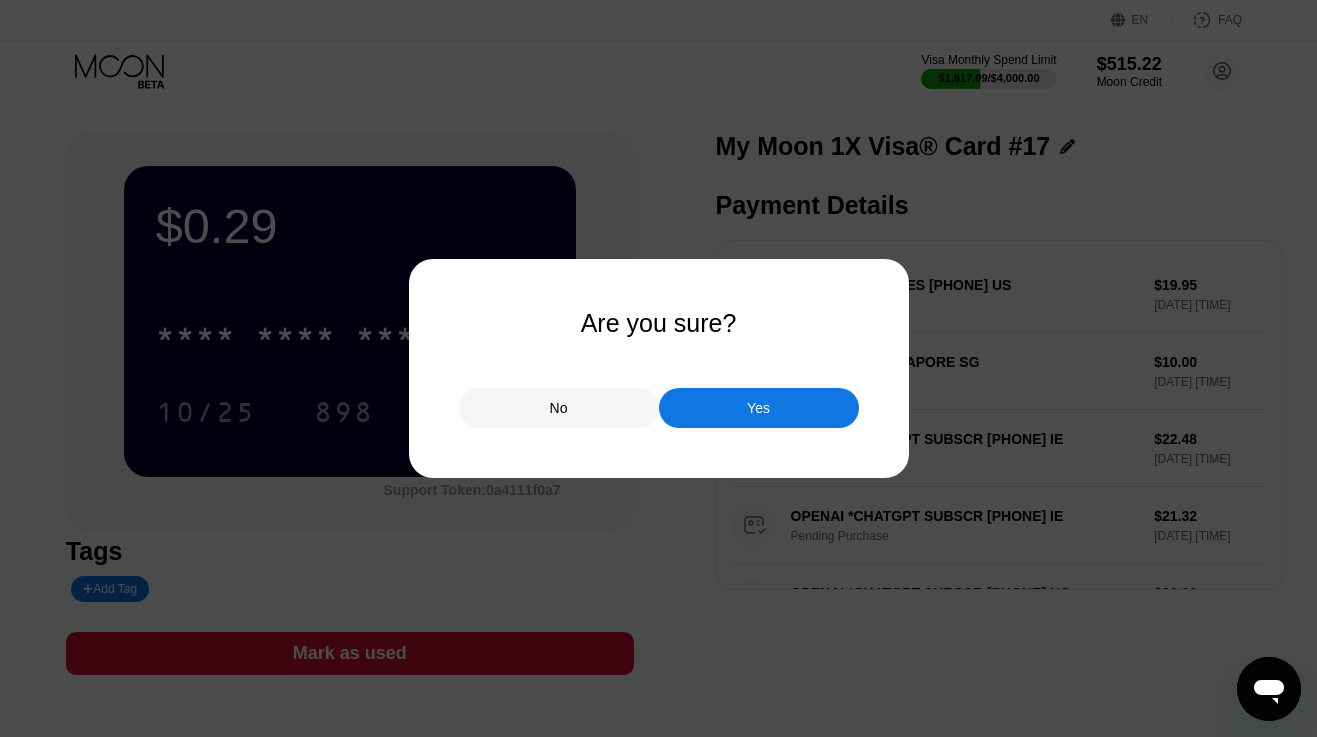 click on "Yes" at bounding box center [759, 408] 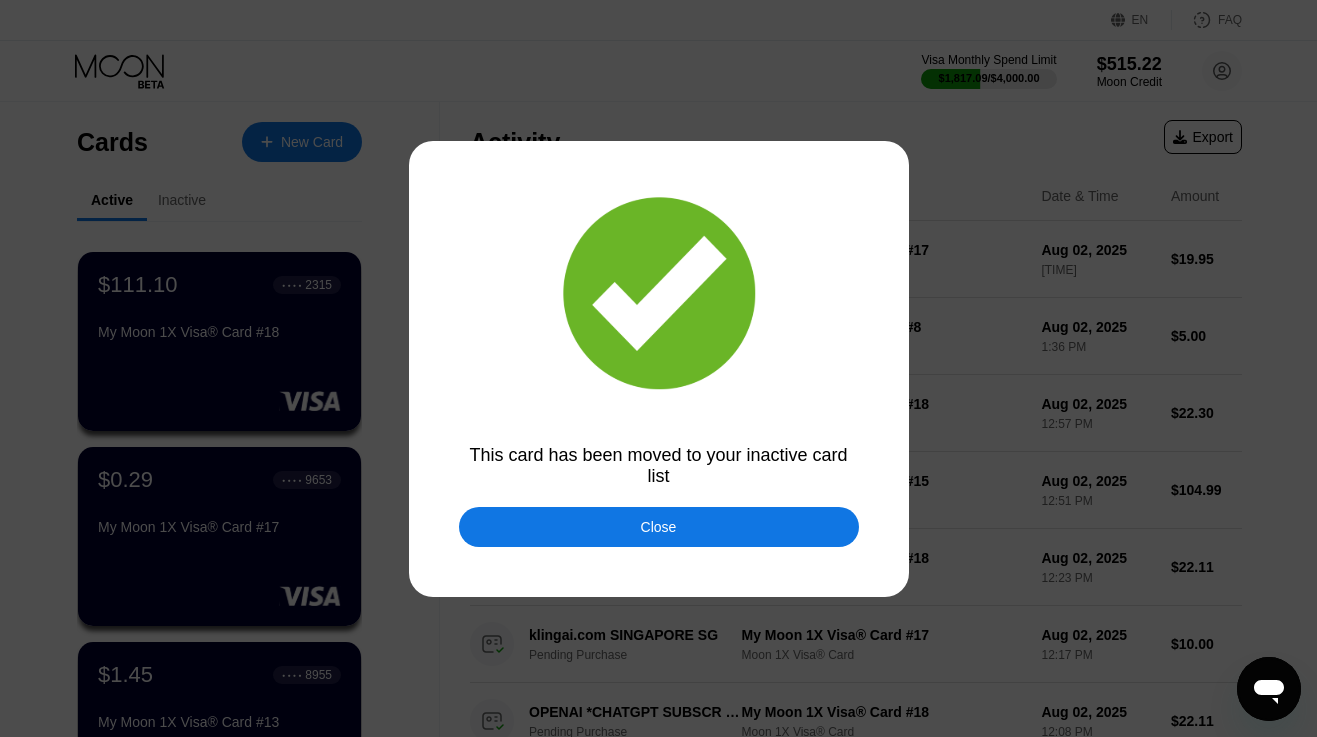 click on "Close" at bounding box center [659, 527] 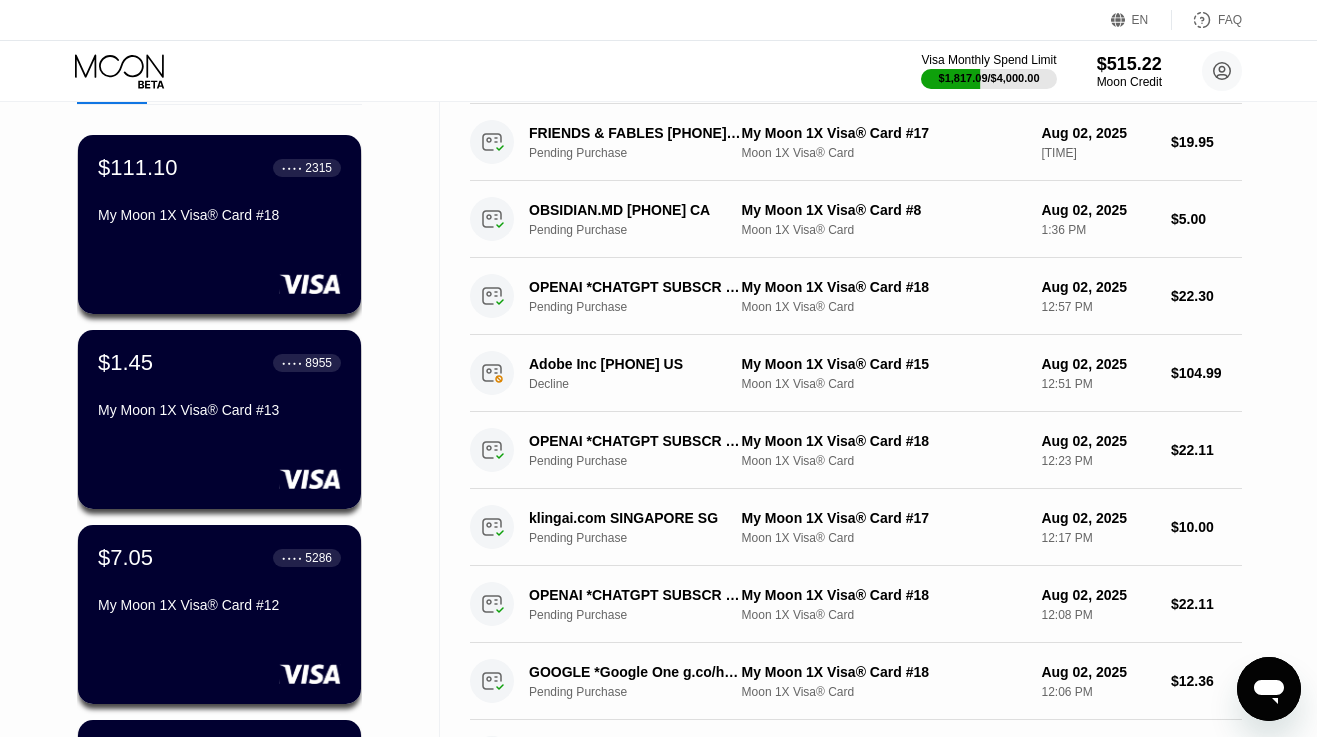 scroll, scrollTop: 37, scrollLeft: 0, axis: vertical 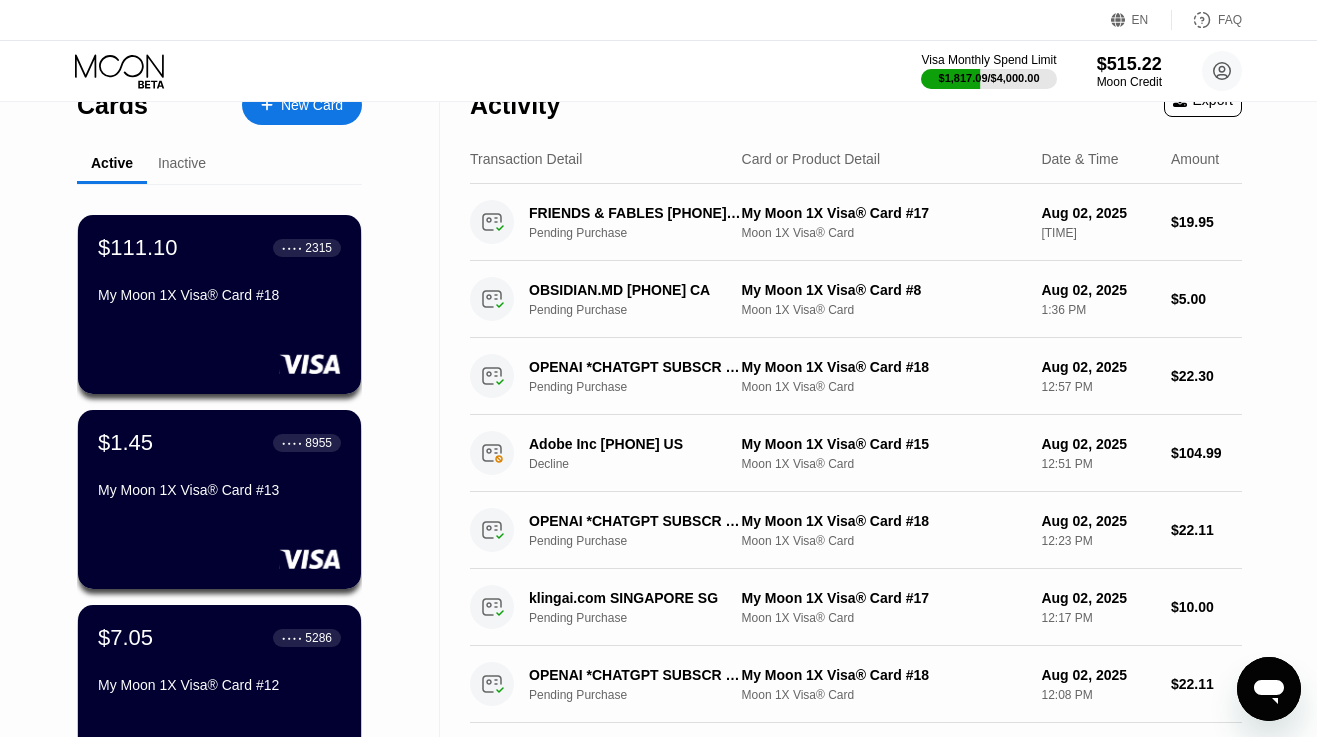 click 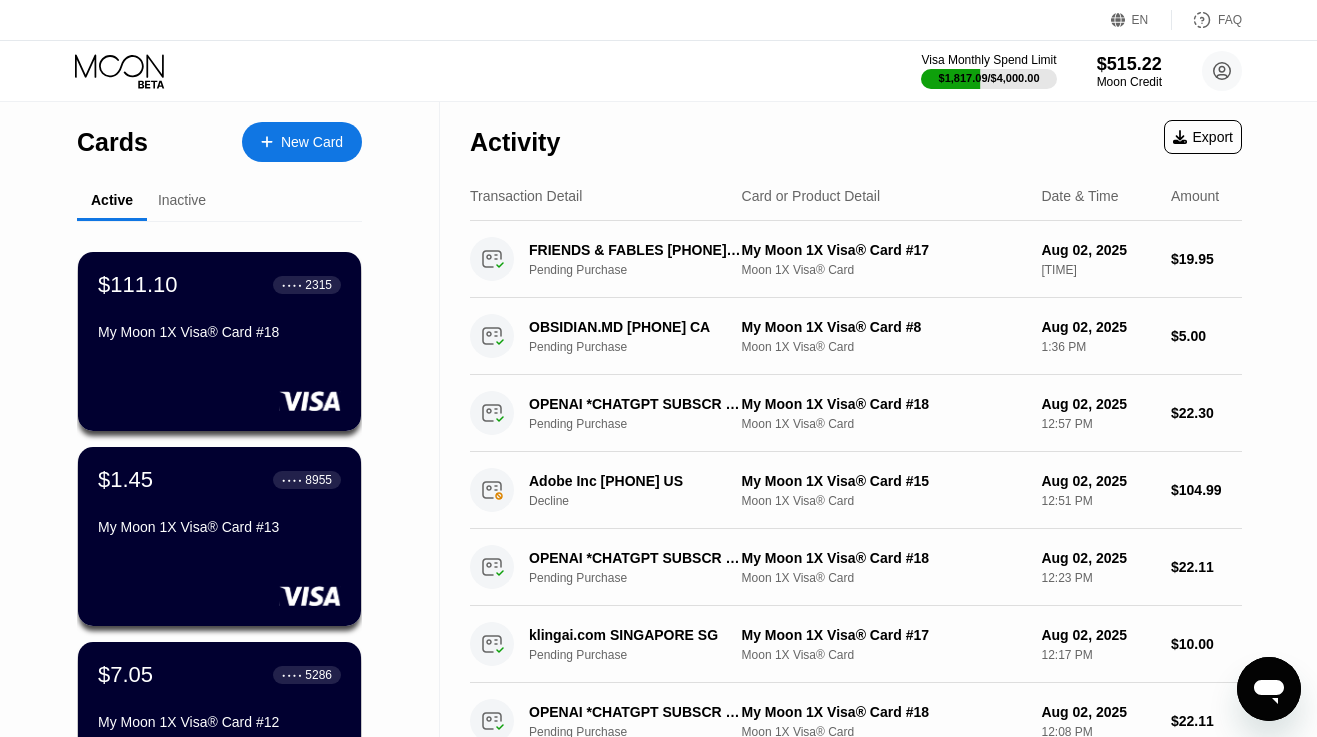 scroll, scrollTop: 0, scrollLeft: 0, axis: both 